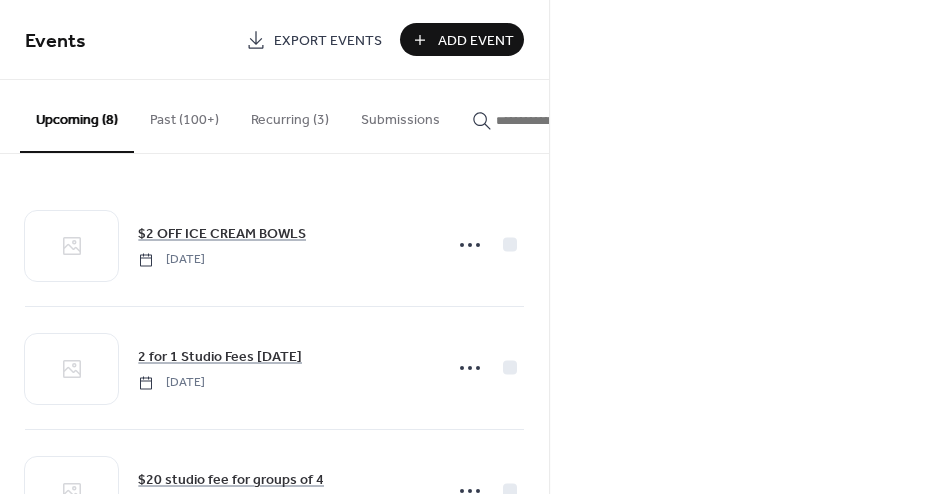 scroll, scrollTop: 0, scrollLeft: 0, axis: both 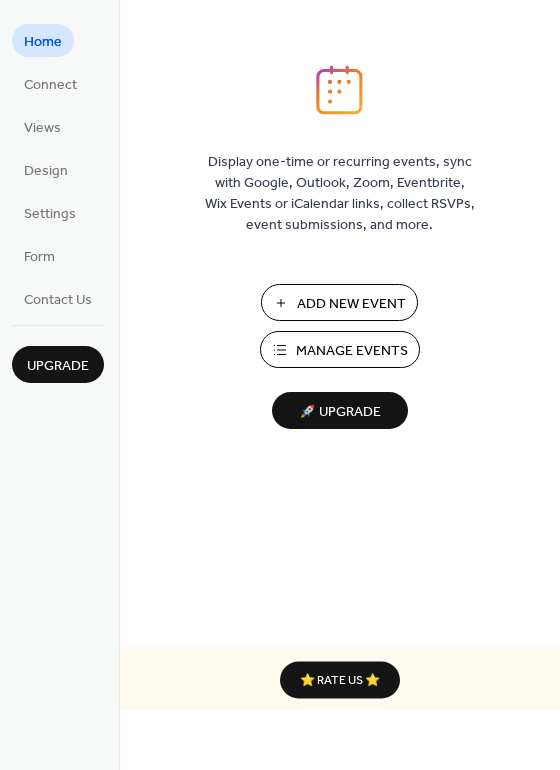 click on "Manage Events" at bounding box center (352, 351) 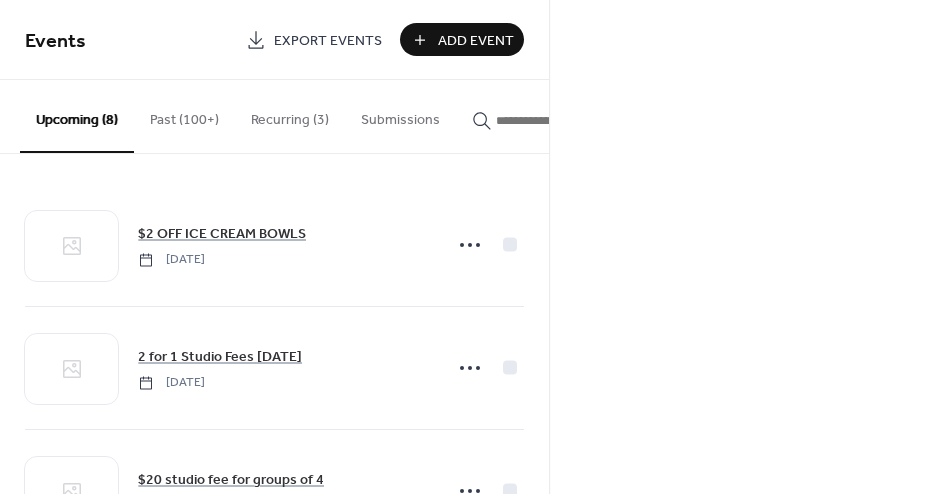 scroll, scrollTop: 0, scrollLeft: 0, axis: both 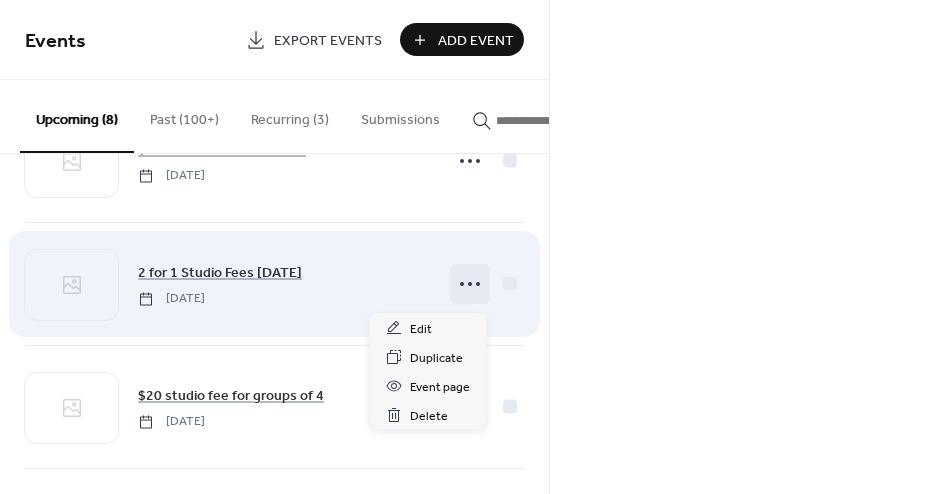 click 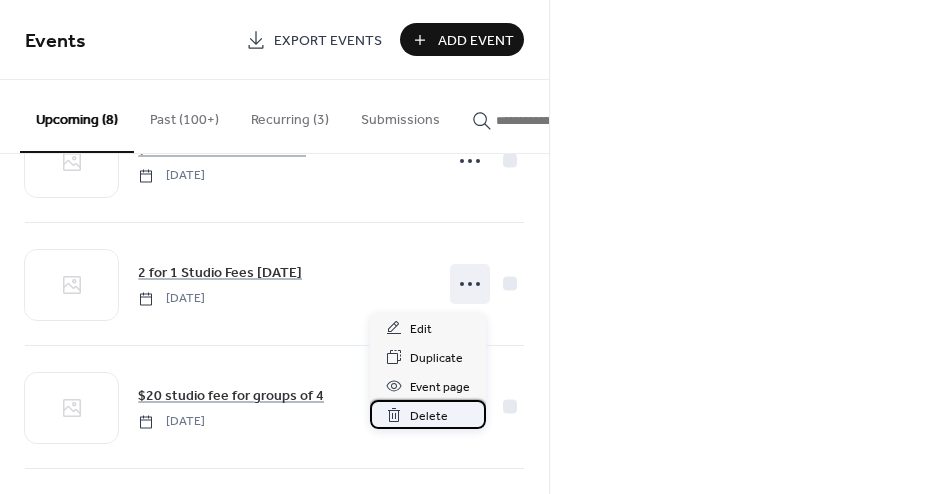 click on "Delete" at bounding box center [429, 416] 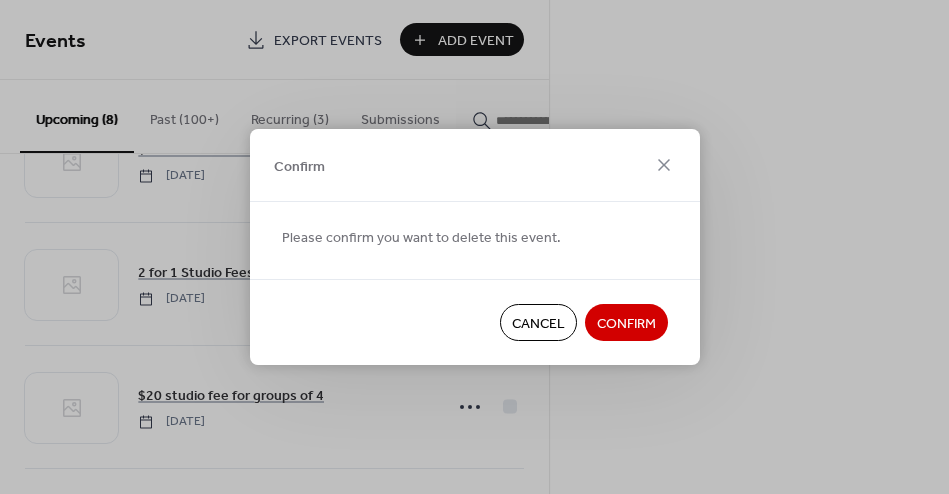 click on "Confirm" at bounding box center [626, 324] 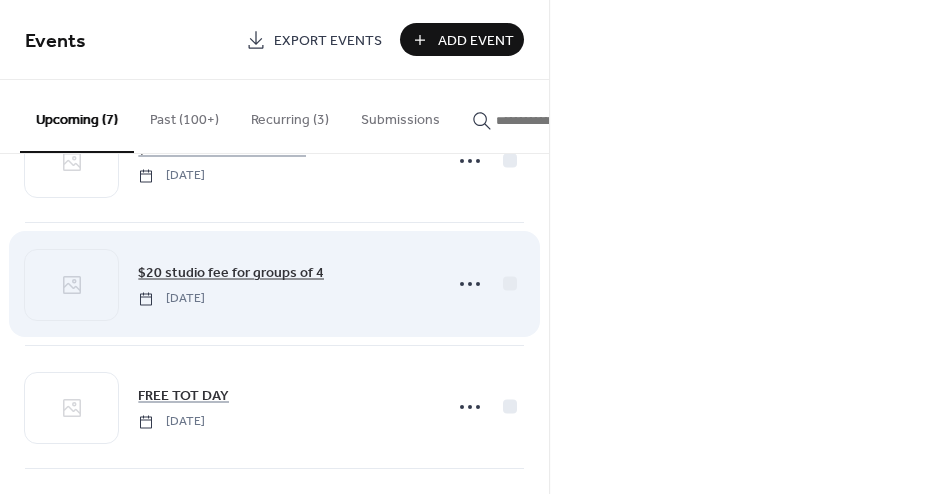 click on "$20 studio fee for groups of 4" at bounding box center (231, 273) 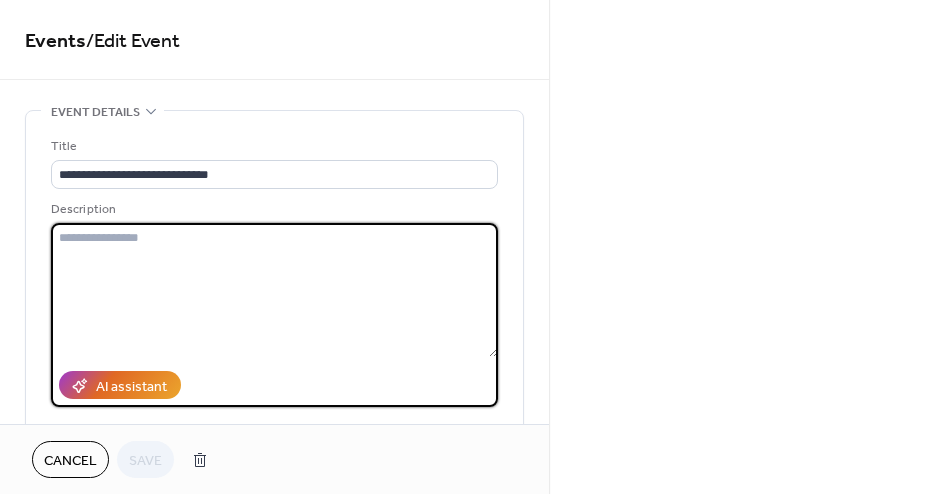 click at bounding box center [274, 290] 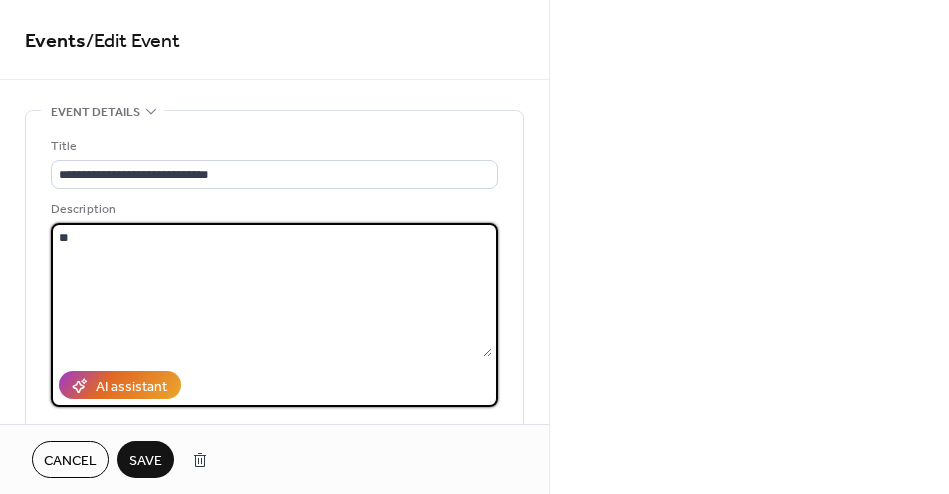 type on "*" 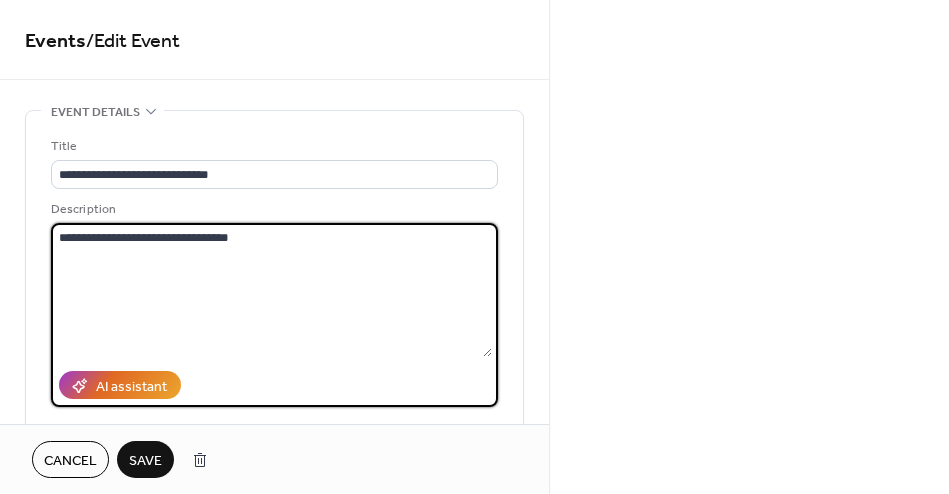 type on "**********" 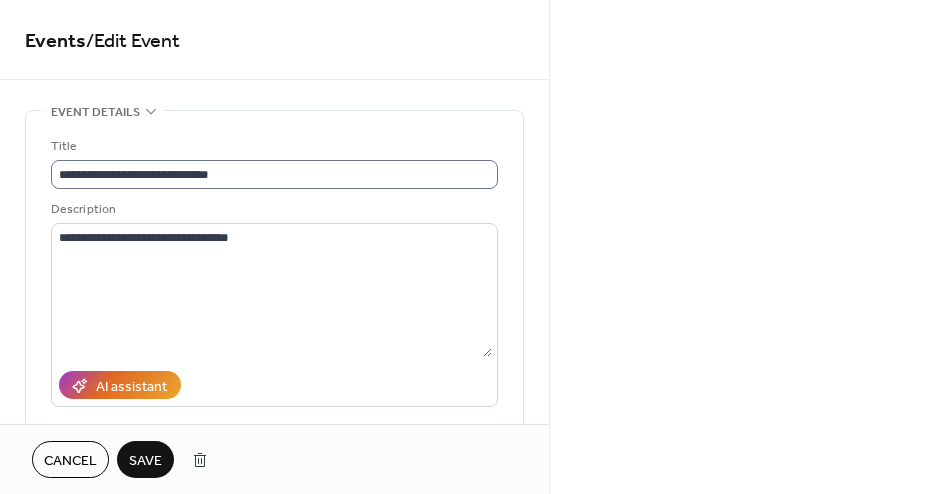 click on "**********" at bounding box center [274, 162] 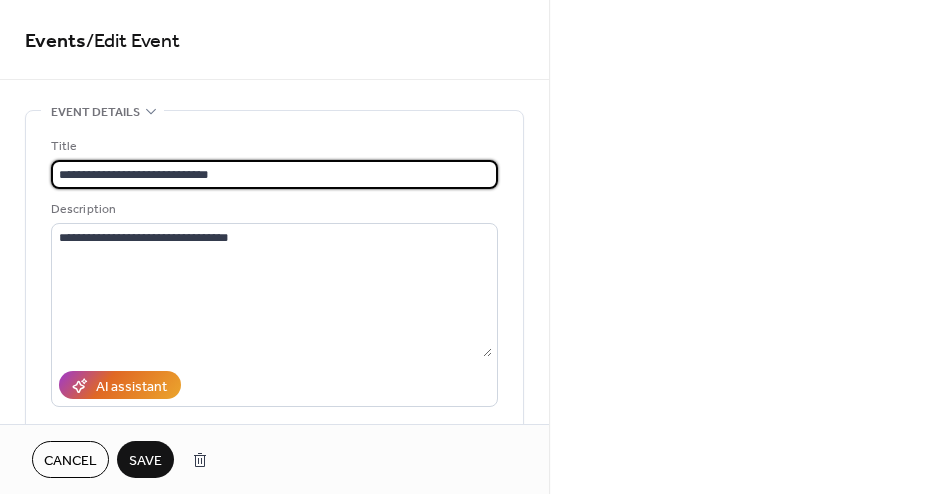 drag, startPoint x: 219, startPoint y: 164, endPoint x: 49, endPoint y: 164, distance: 170 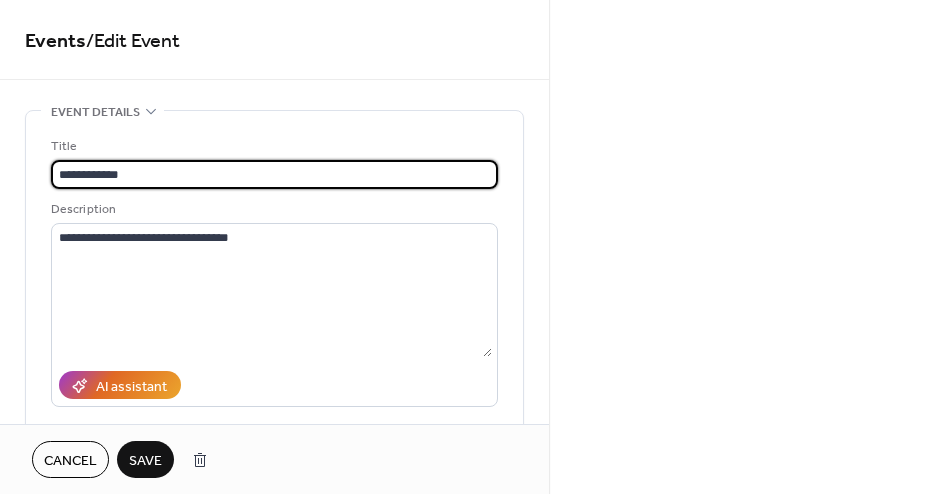 type on "**********" 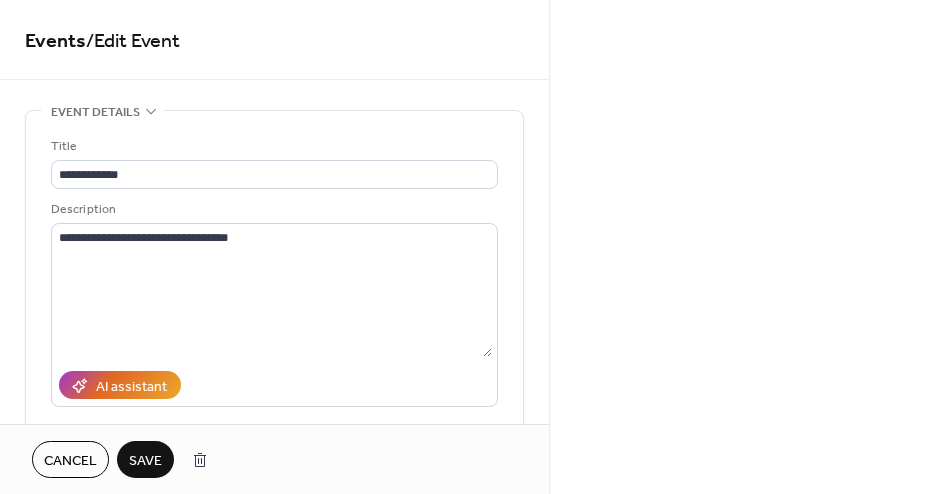 click on "Save" at bounding box center (145, 461) 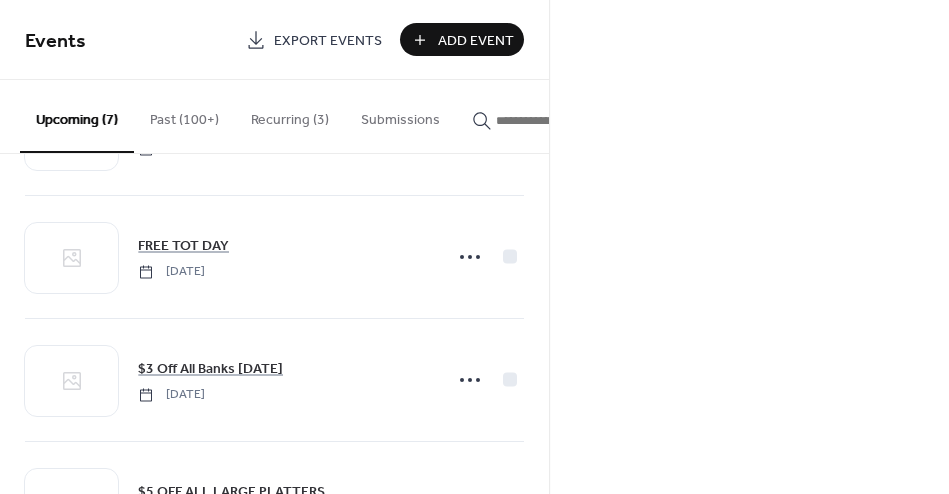 scroll, scrollTop: 232, scrollLeft: 0, axis: vertical 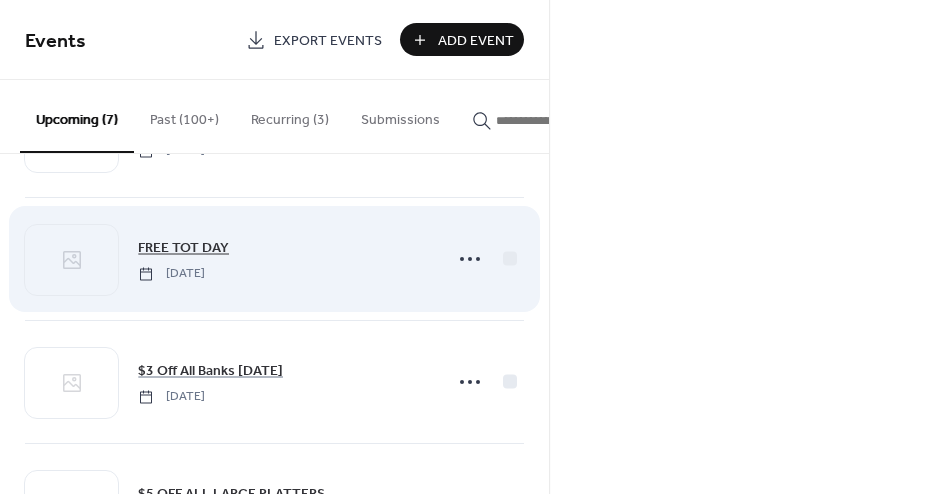 click on "FREE TOT DAY" at bounding box center (183, 248) 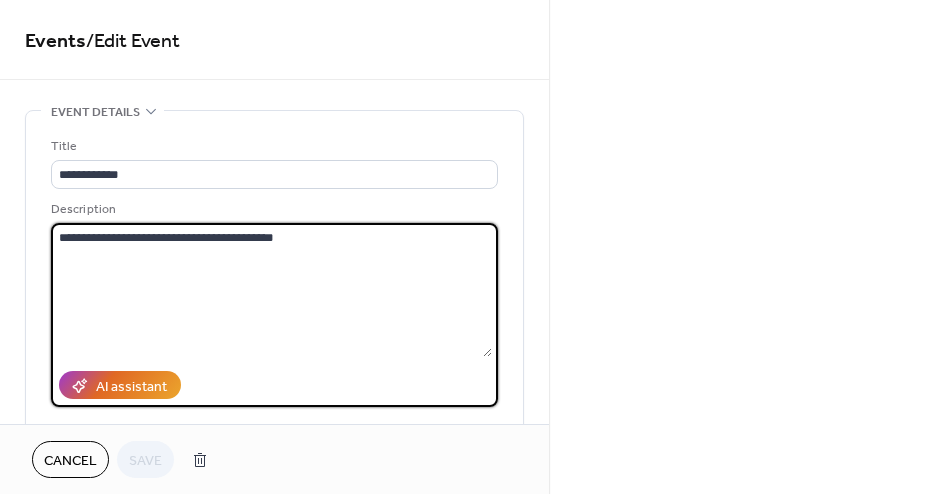 click on "**********" at bounding box center [271, 290] 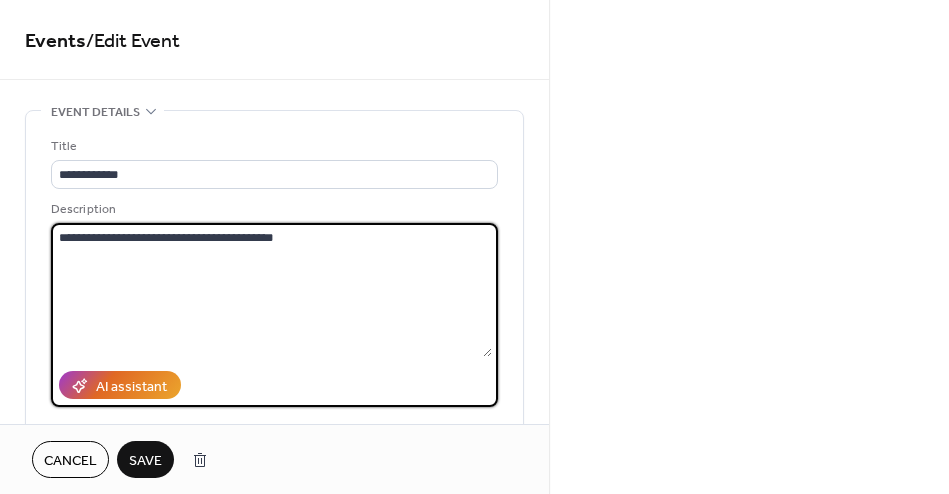 click on "**********" at bounding box center (271, 290) 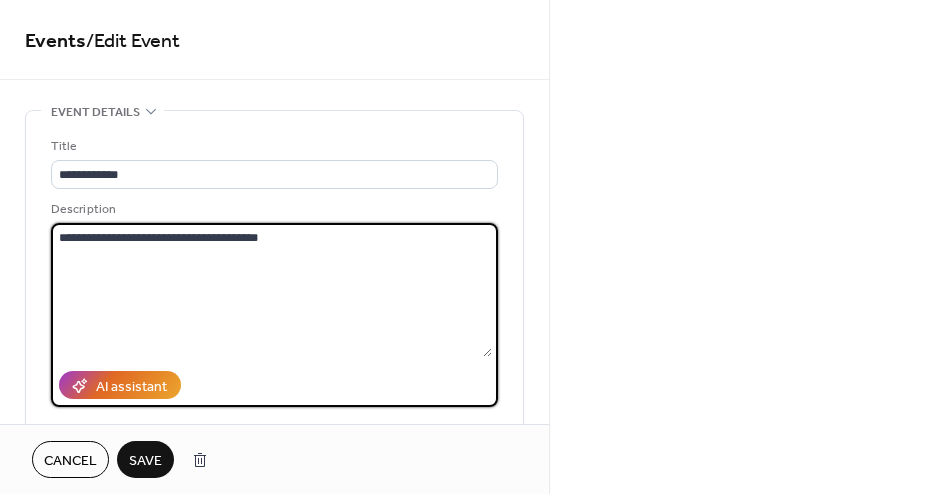 type on "**********" 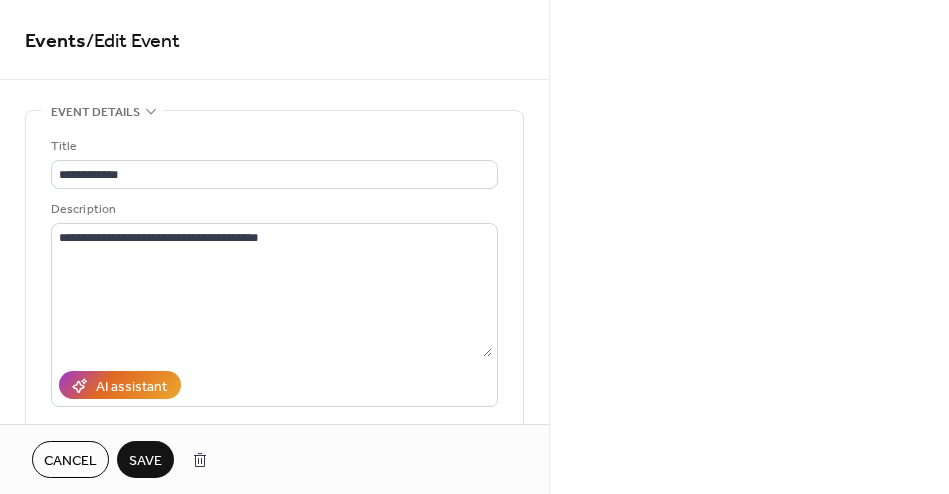 click on "Save" at bounding box center (145, 461) 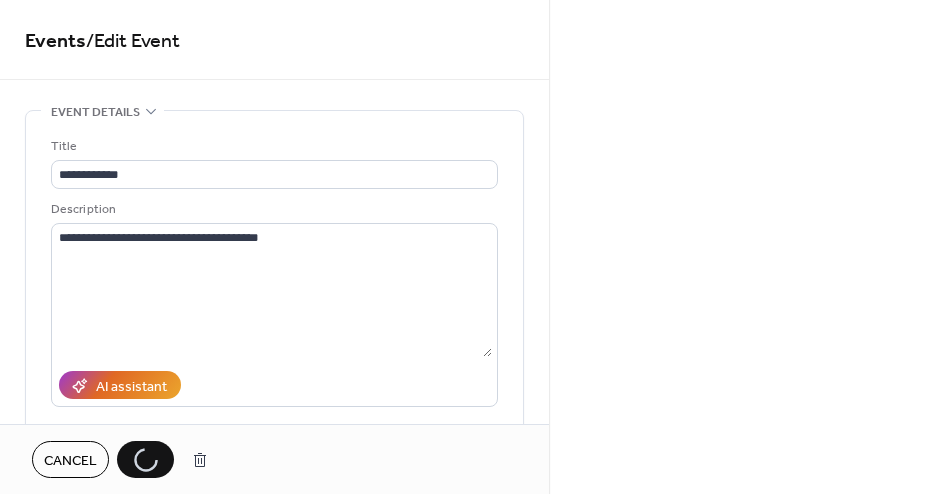 click on "**********" at bounding box center [474, 247] 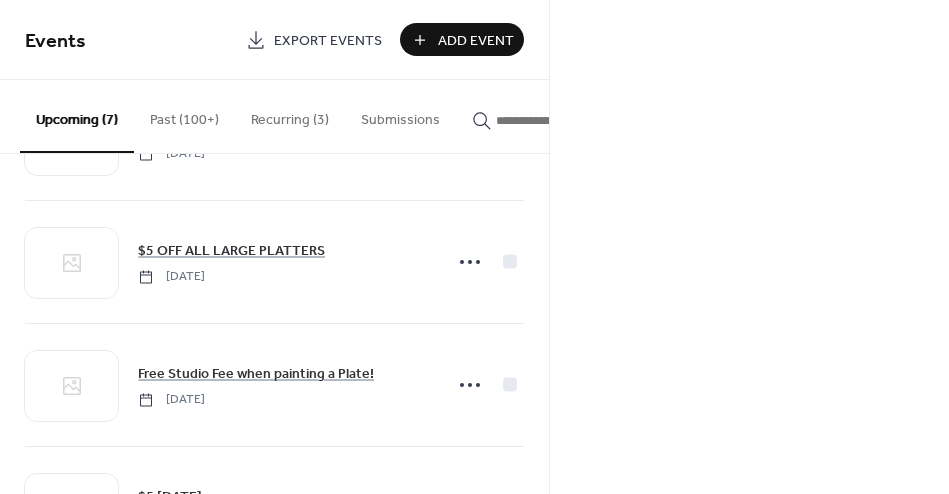 scroll, scrollTop: 470, scrollLeft: 0, axis: vertical 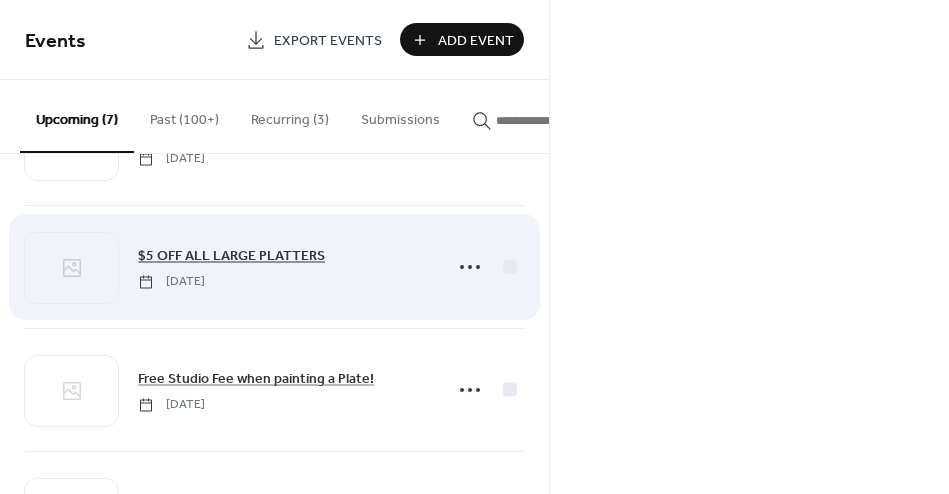 click on "$5 OFF ALL LARGE PLATTERS" at bounding box center [231, 256] 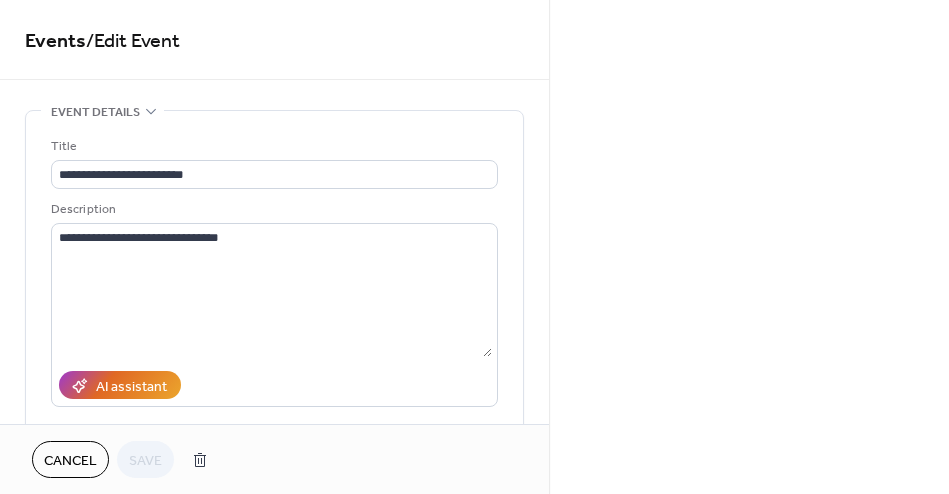 click on "Cancel" at bounding box center [70, 459] 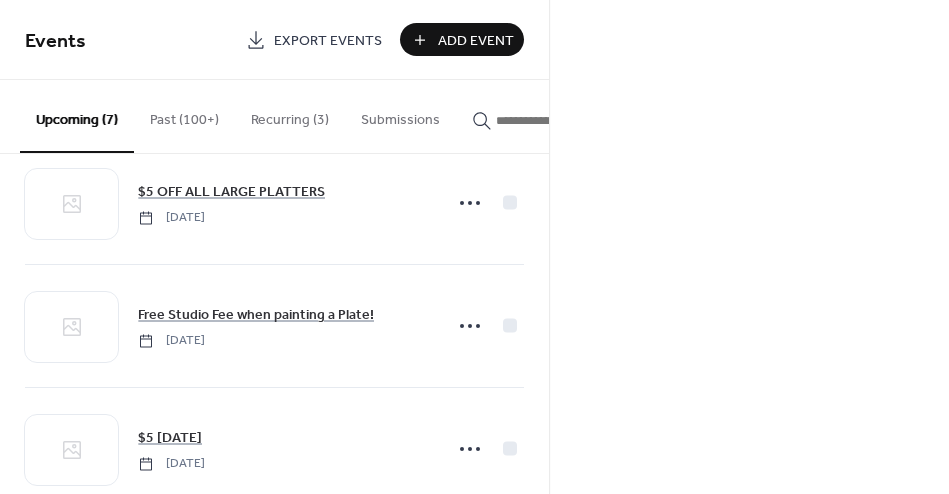 scroll, scrollTop: 584, scrollLeft: 0, axis: vertical 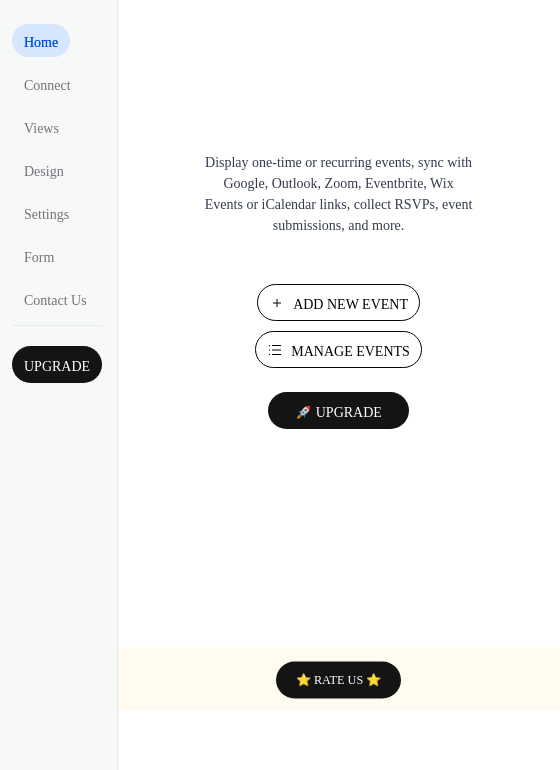click on "Add New Event" at bounding box center (350, 304) 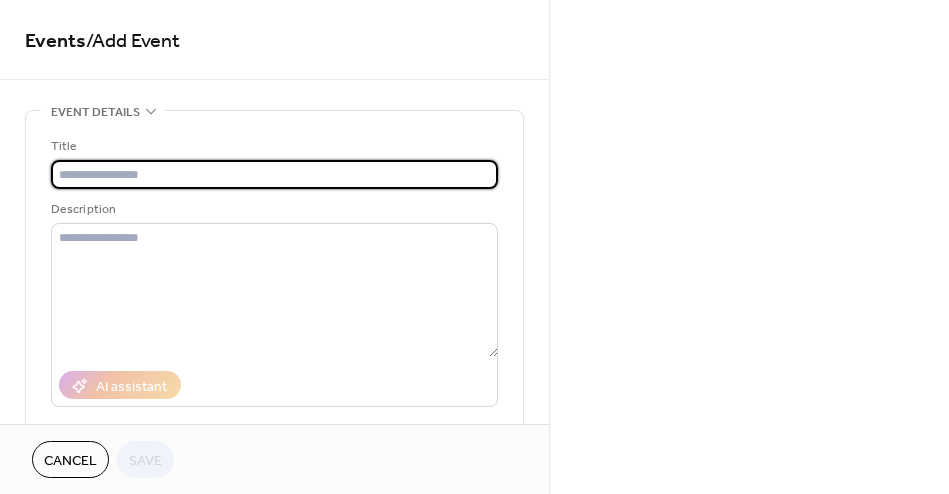 scroll, scrollTop: 0, scrollLeft: 0, axis: both 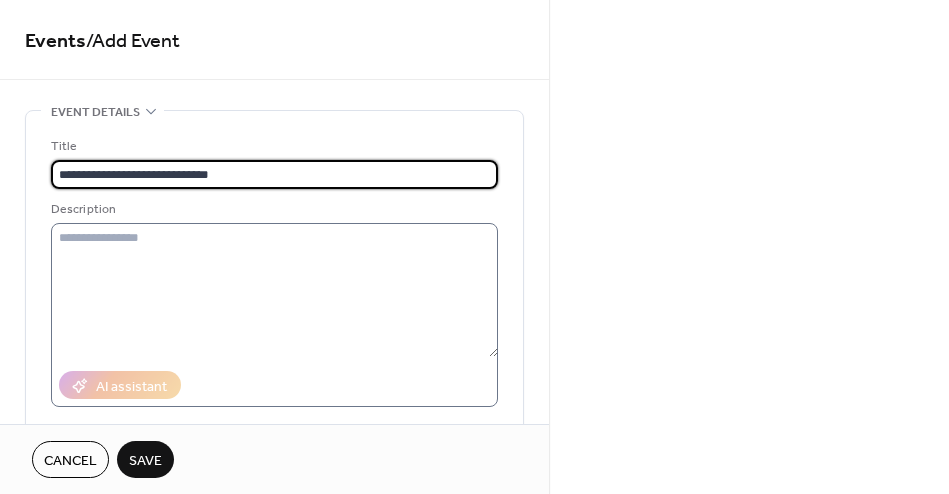 type on "**********" 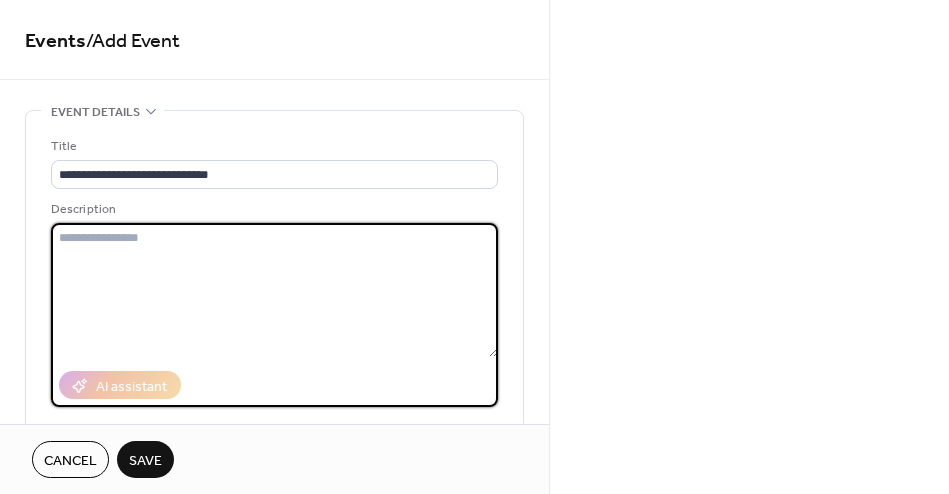 click at bounding box center [274, 290] 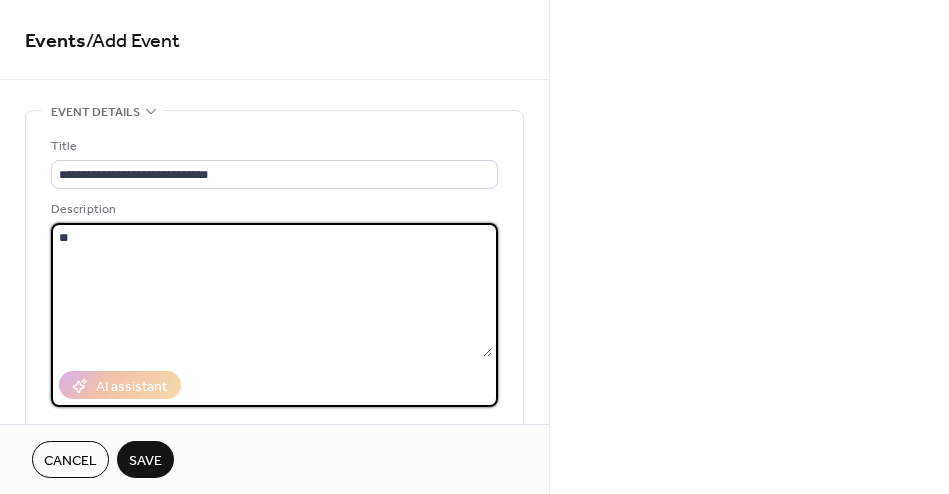 type on "*" 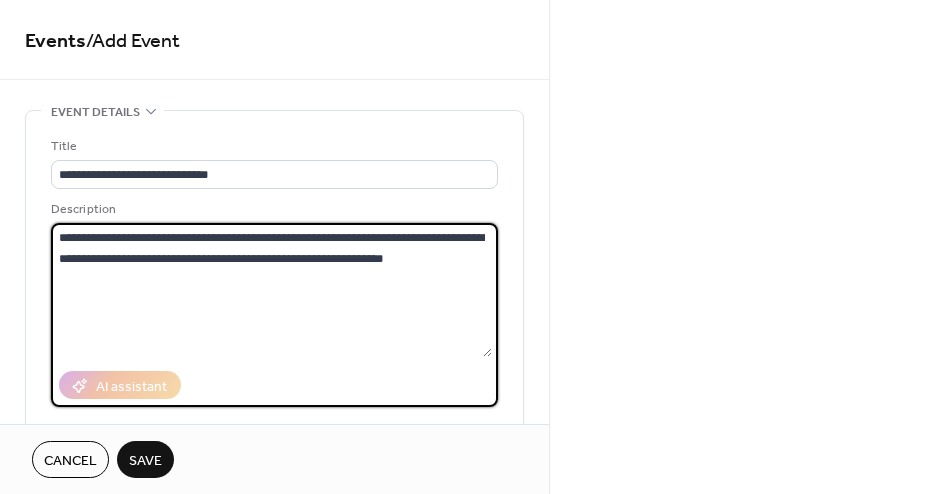 type on "**********" 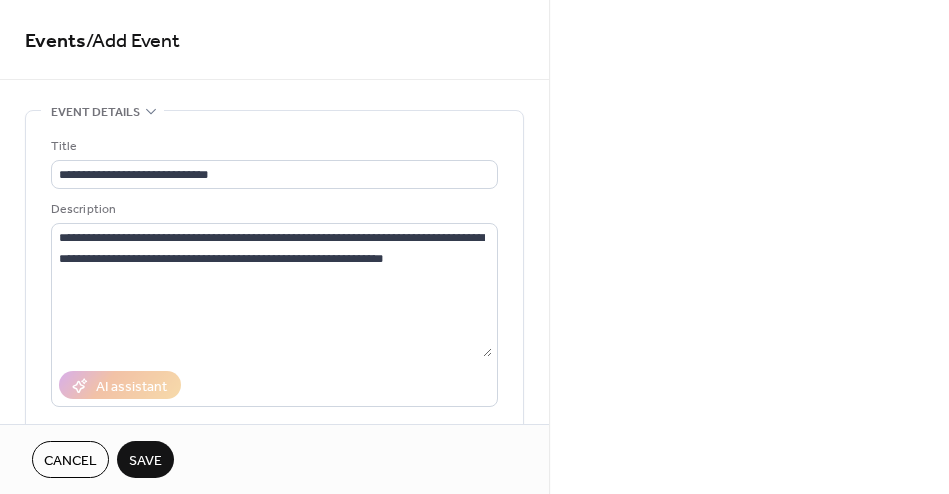 click on "Save" at bounding box center [145, 461] 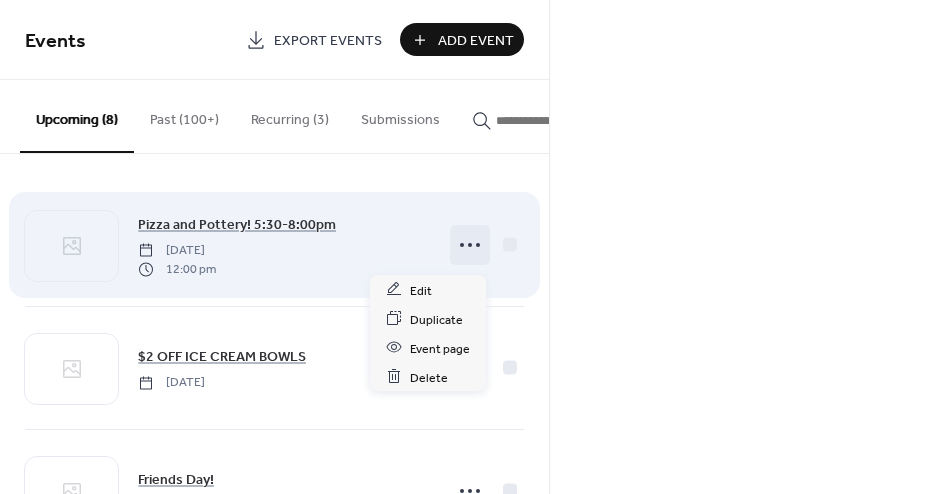 click 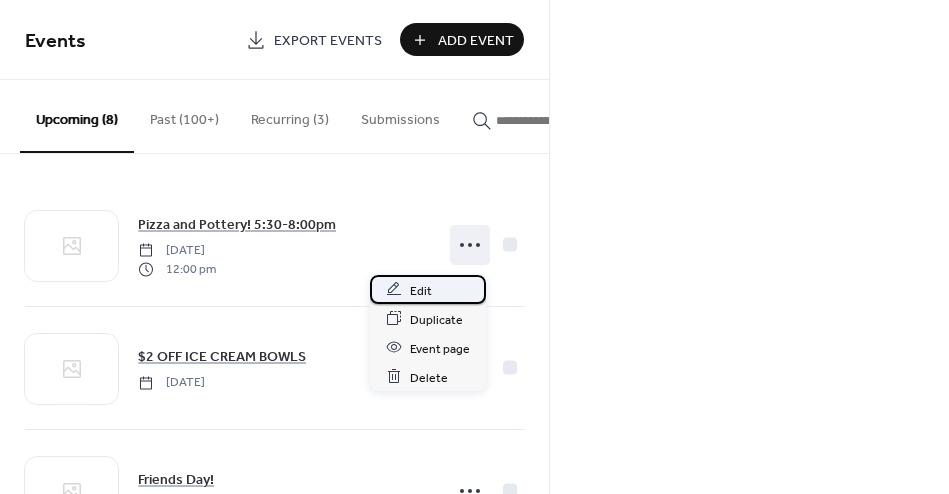 click on "Edit" at bounding box center (428, 289) 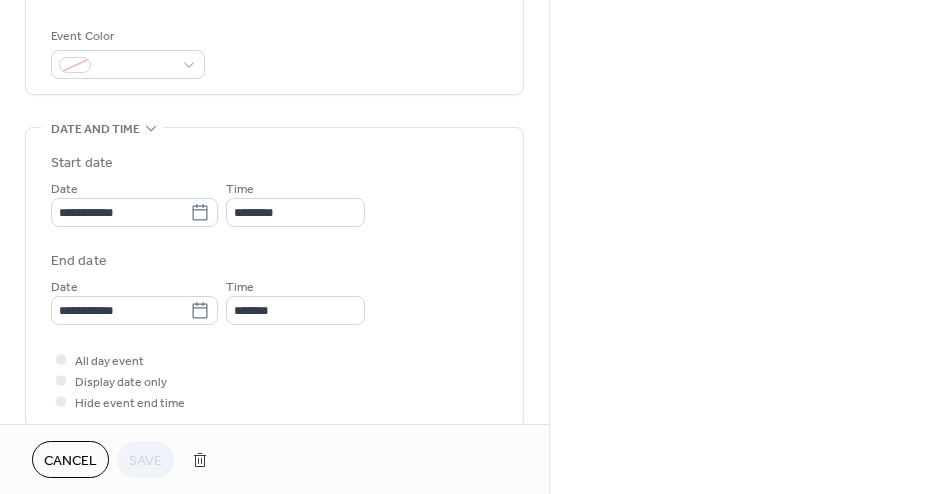 scroll, scrollTop: 539, scrollLeft: 0, axis: vertical 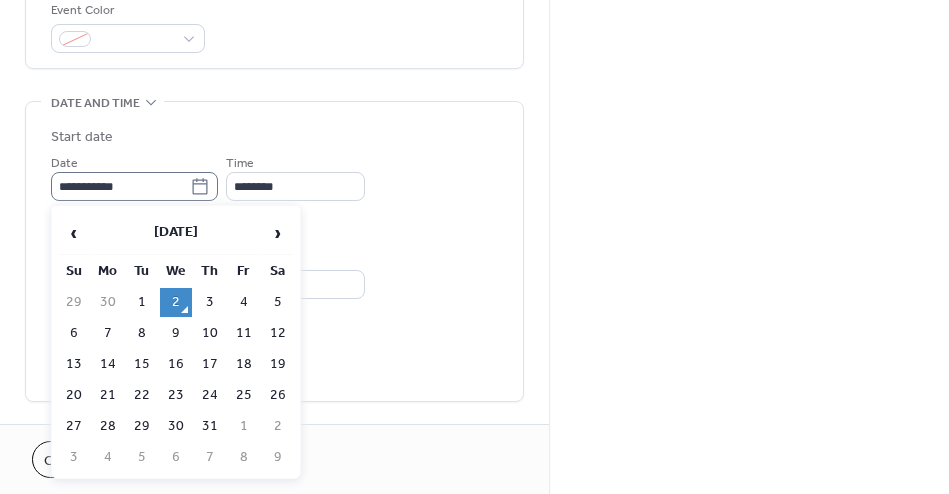 click 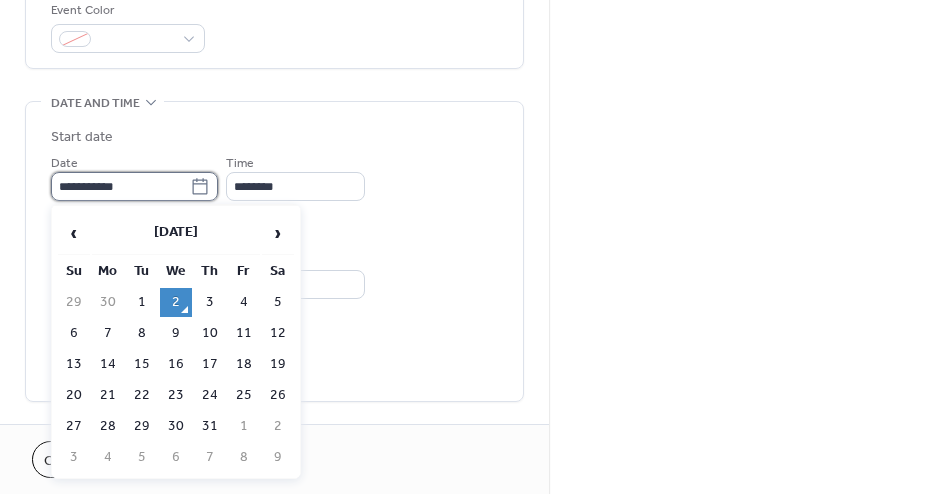 click on "**********" at bounding box center [120, 186] 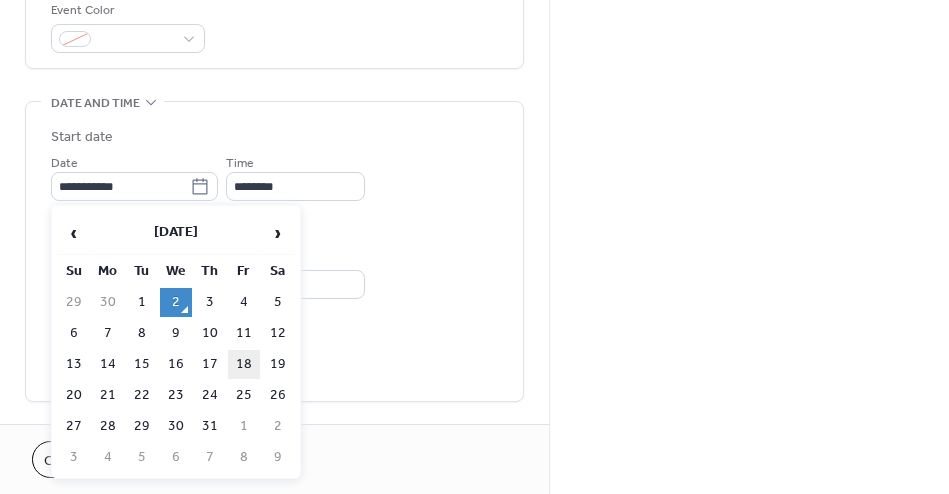click on "18" at bounding box center [244, 364] 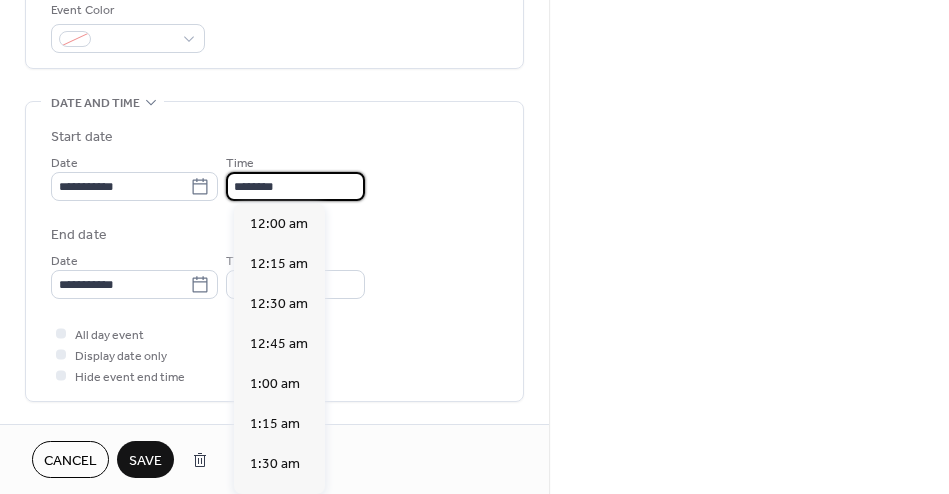 click on "********" at bounding box center [295, 186] 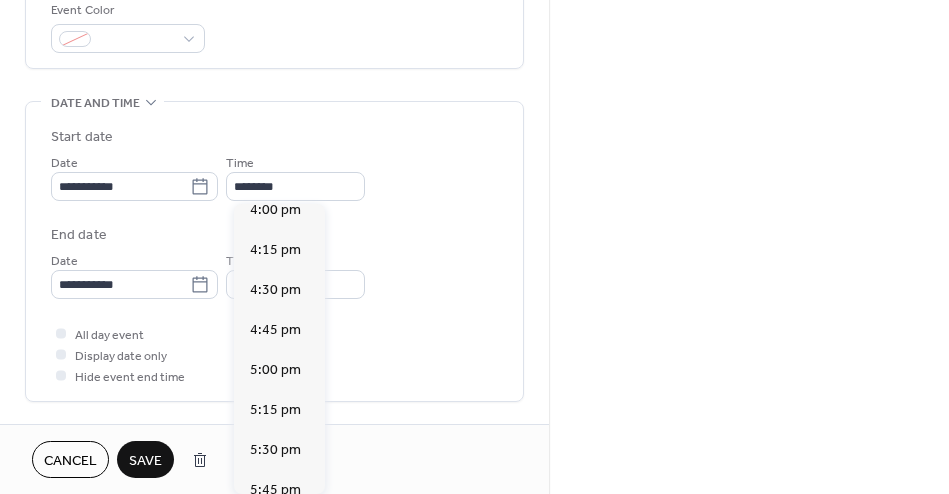 scroll, scrollTop: 2623, scrollLeft: 0, axis: vertical 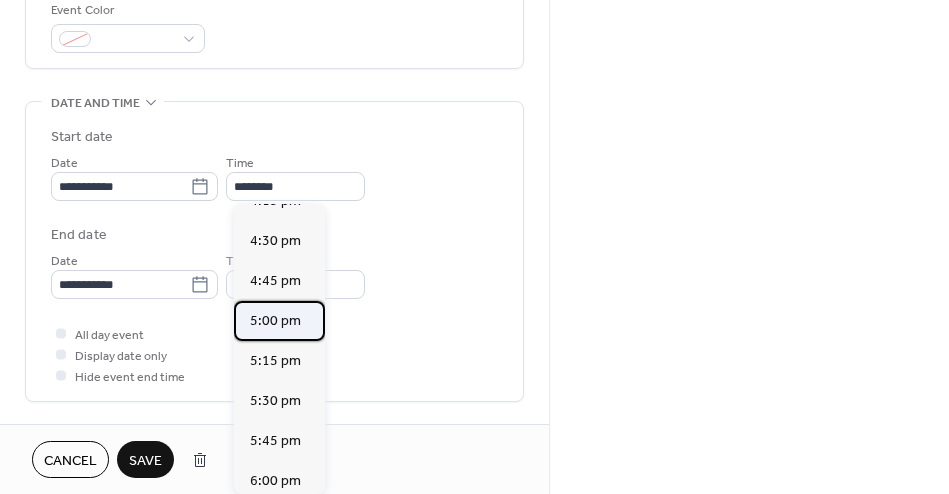 click on "5:00 pm" at bounding box center [275, 320] 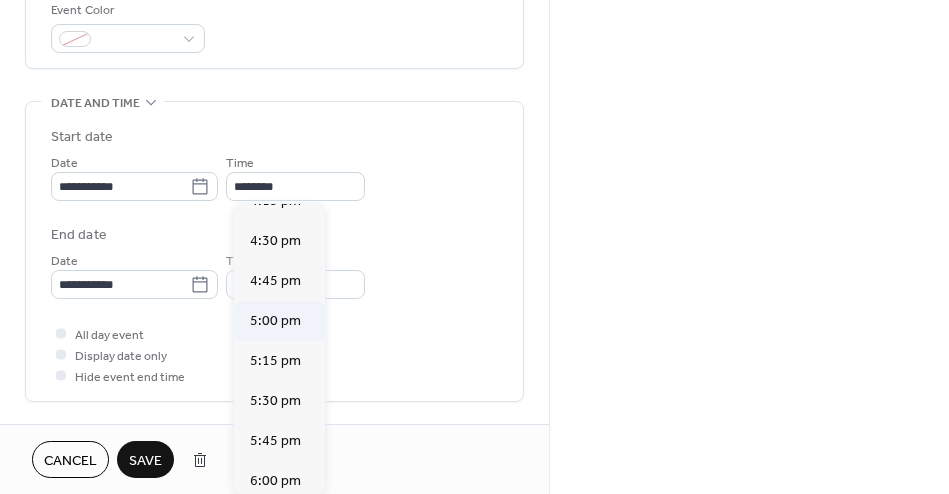 type on "*******" 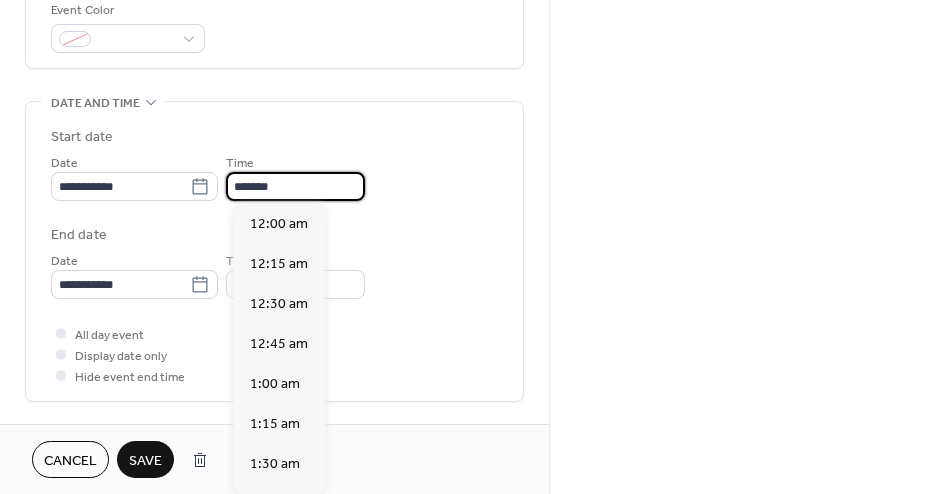 scroll, scrollTop: 2764, scrollLeft: 0, axis: vertical 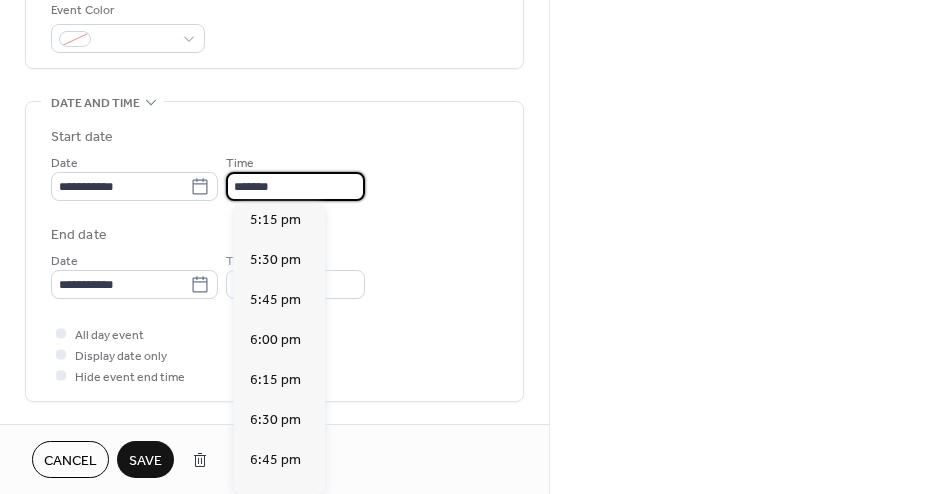 click on "*******" at bounding box center [295, 186] 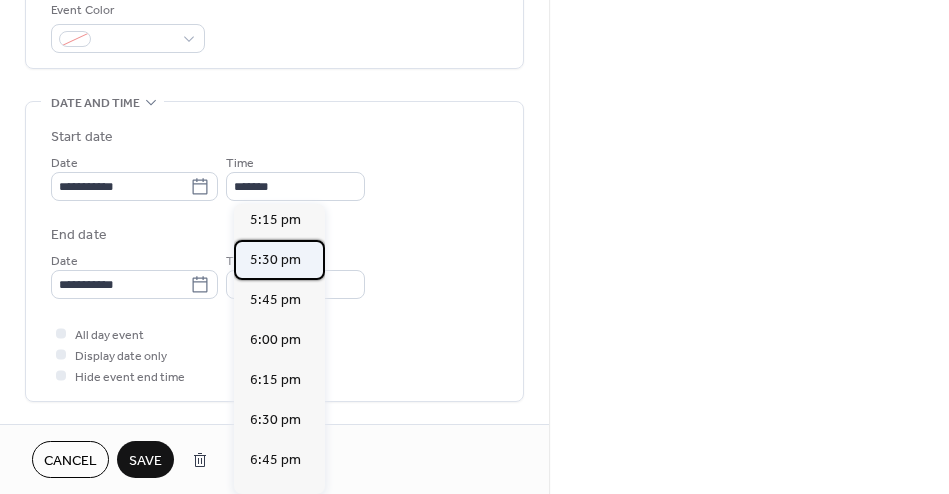click on "5:30 pm" at bounding box center [275, 259] 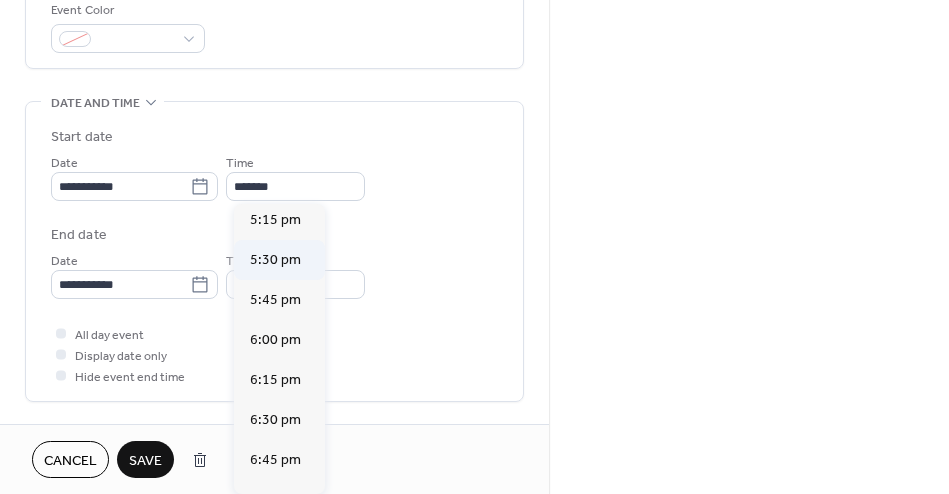 type on "*******" 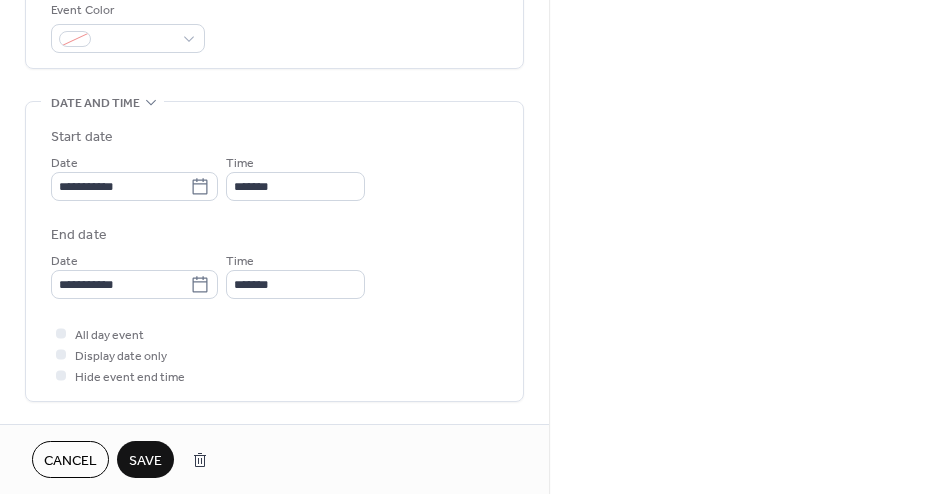 click on "**********" at bounding box center (274, 256) 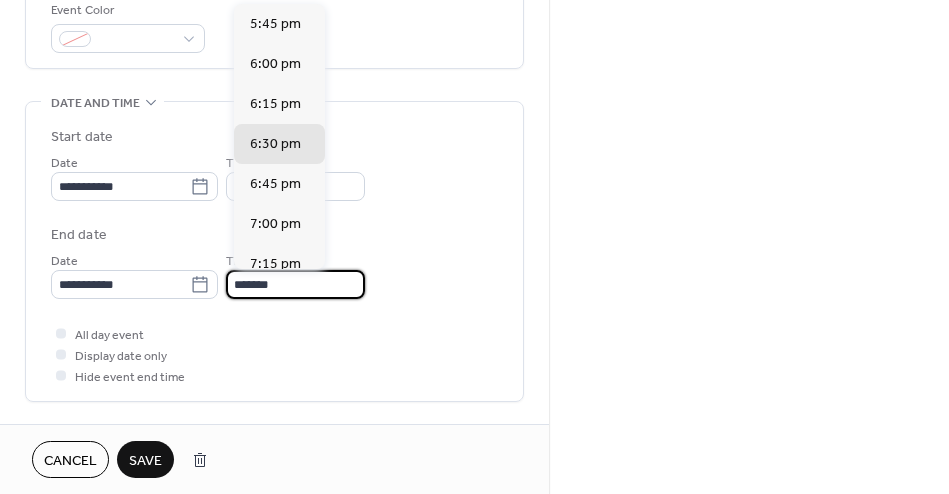 click on "*******" at bounding box center (295, 284) 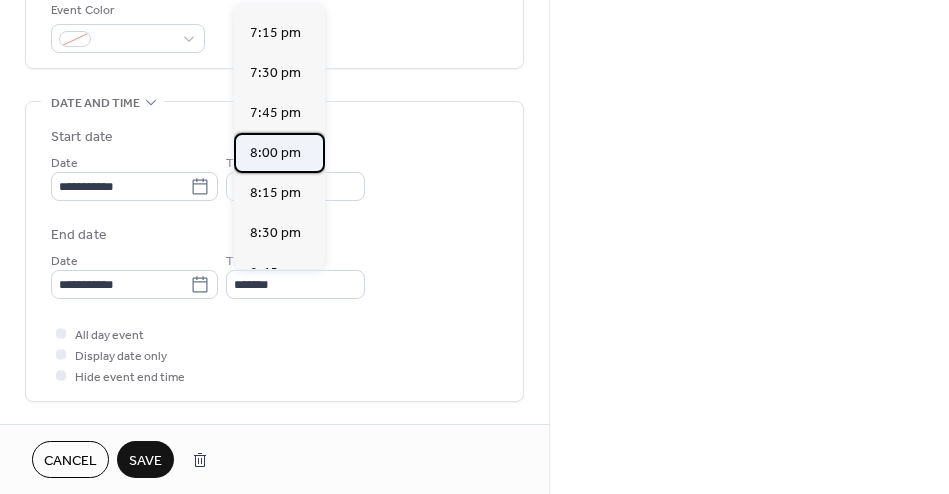 click on "8:00 pm" at bounding box center (279, 153) 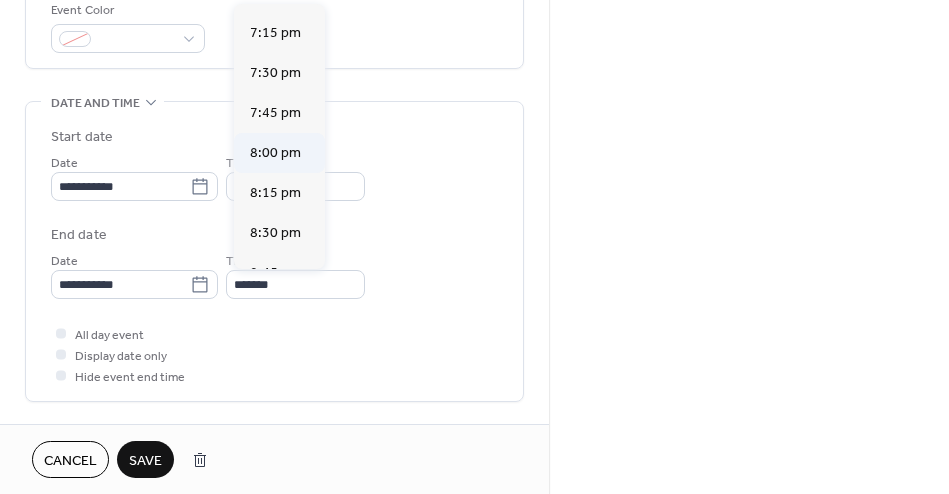 type on "*******" 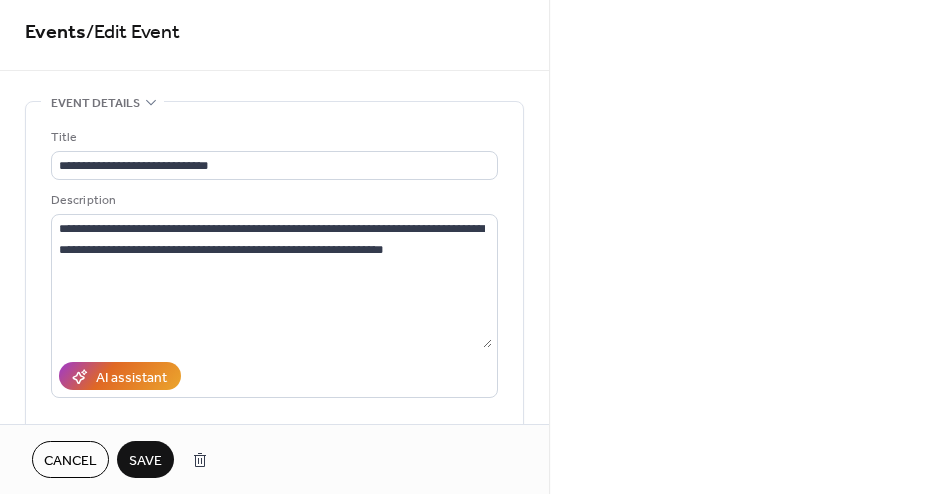 scroll, scrollTop: 0, scrollLeft: 0, axis: both 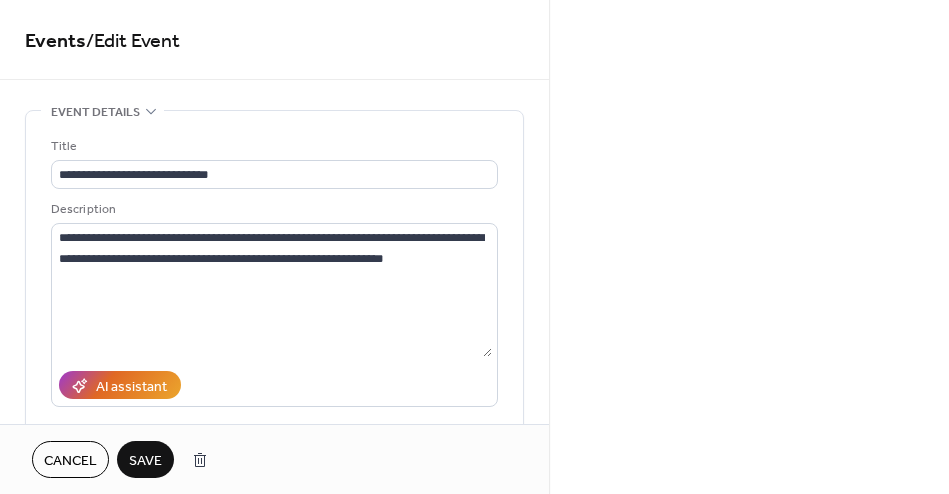 click on "Save" at bounding box center [145, 461] 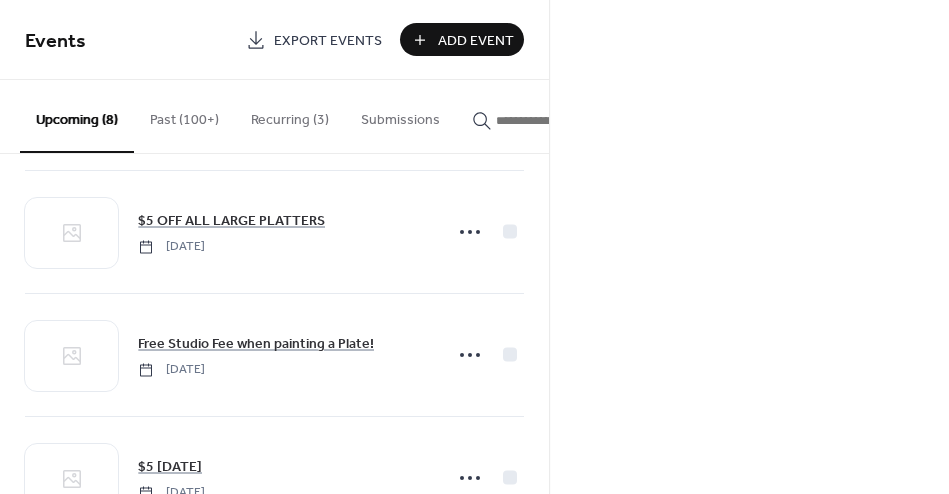 scroll, scrollTop: 652, scrollLeft: 0, axis: vertical 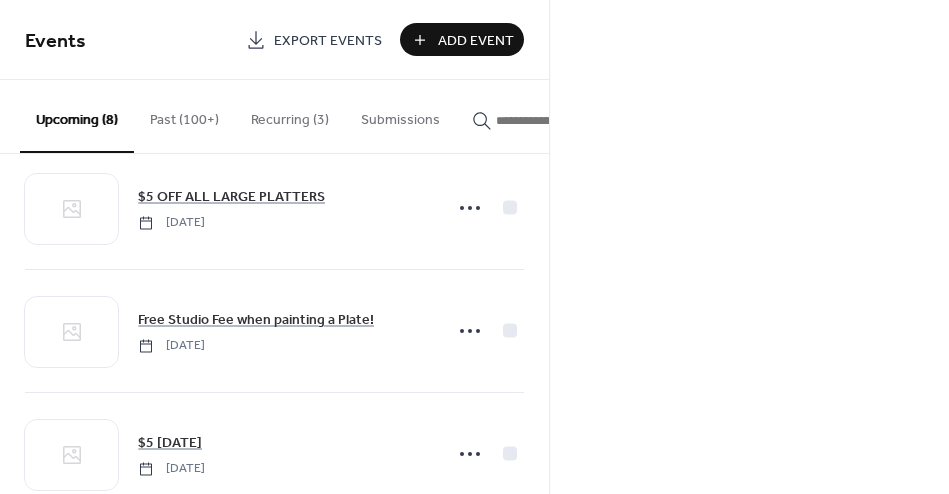 click on "Past  (100+)" at bounding box center (184, 115) 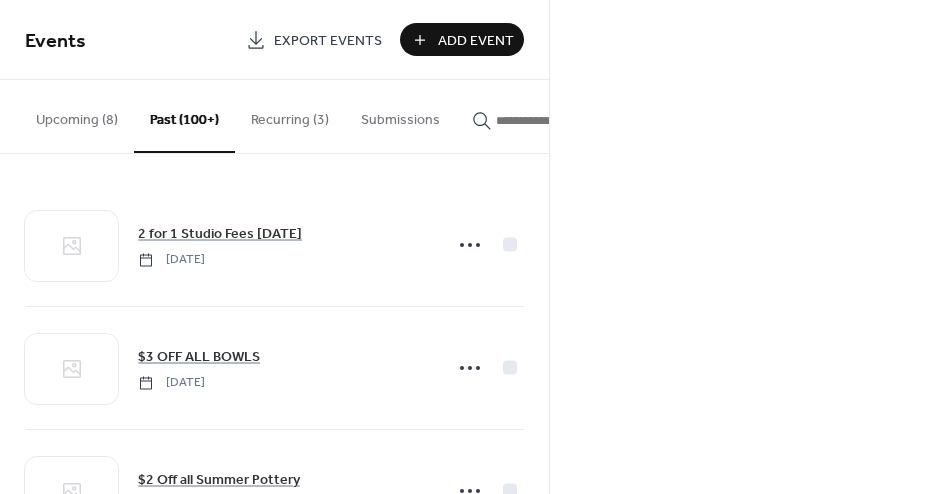 click at bounding box center [546, 120] 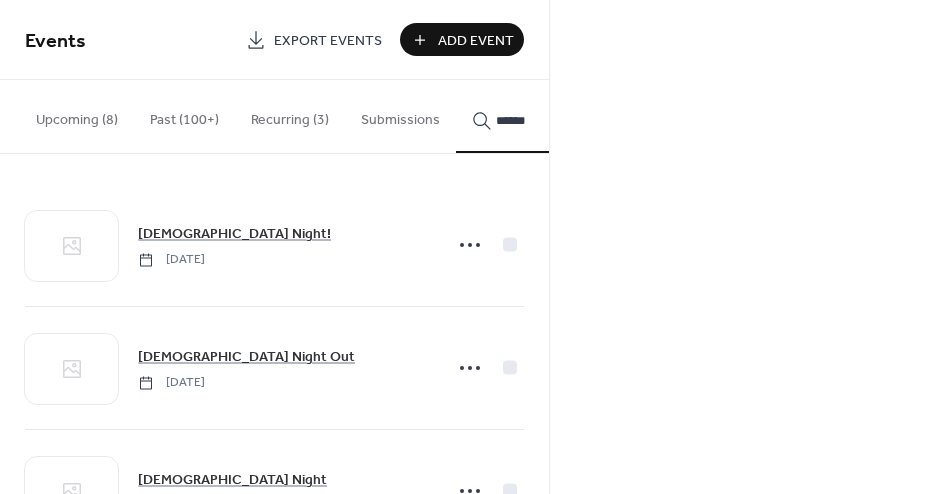 type on "******" 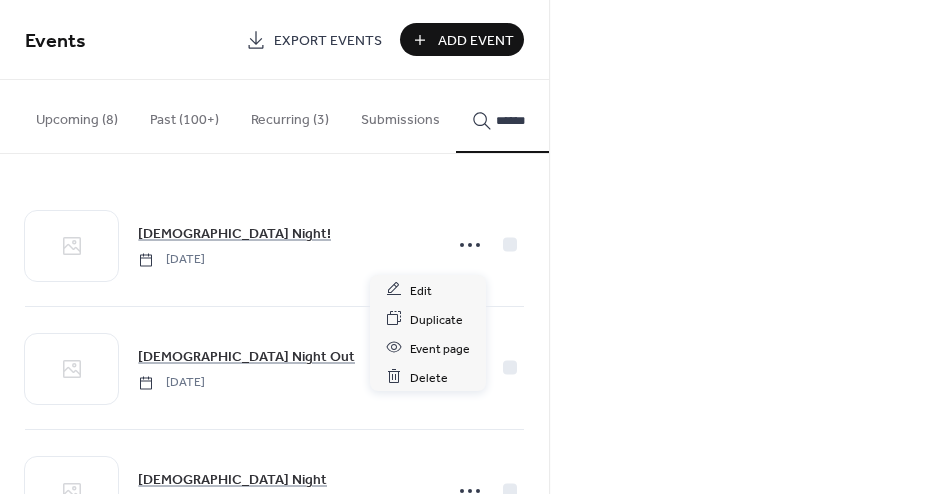 click 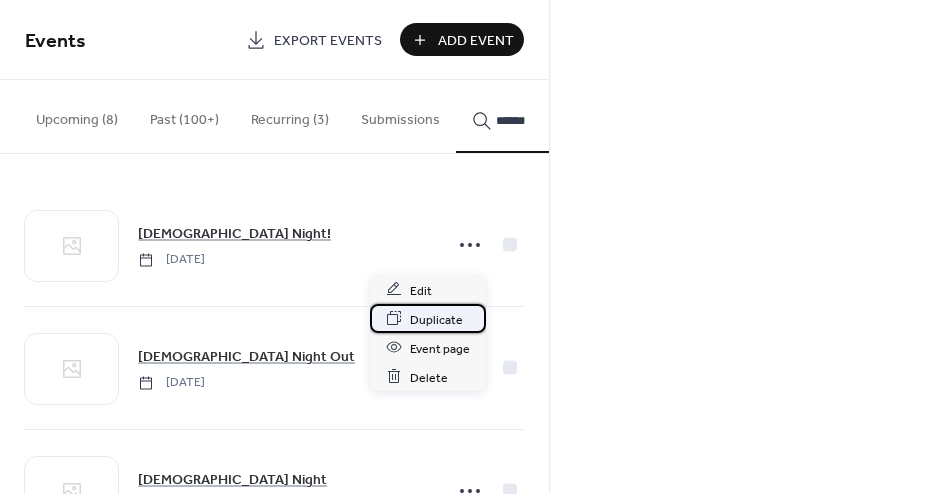 click on "Duplicate" at bounding box center (428, 318) 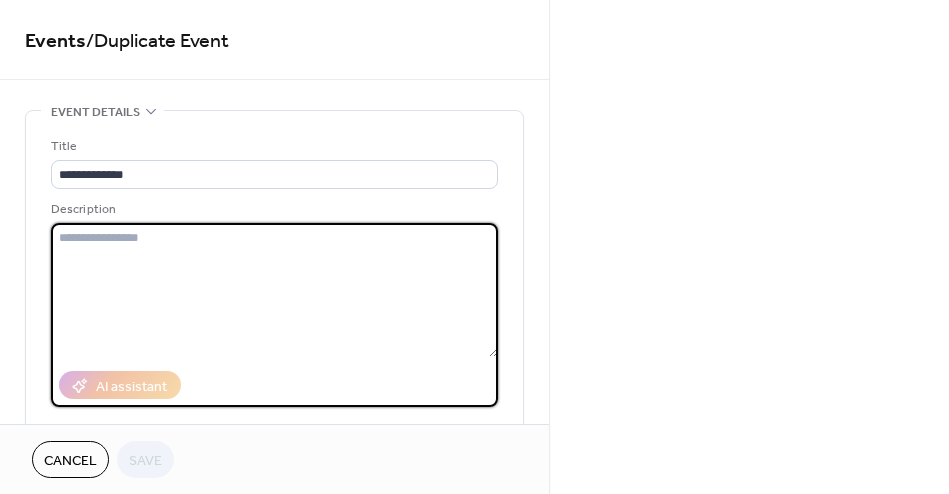 click at bounding box center [274, 290] 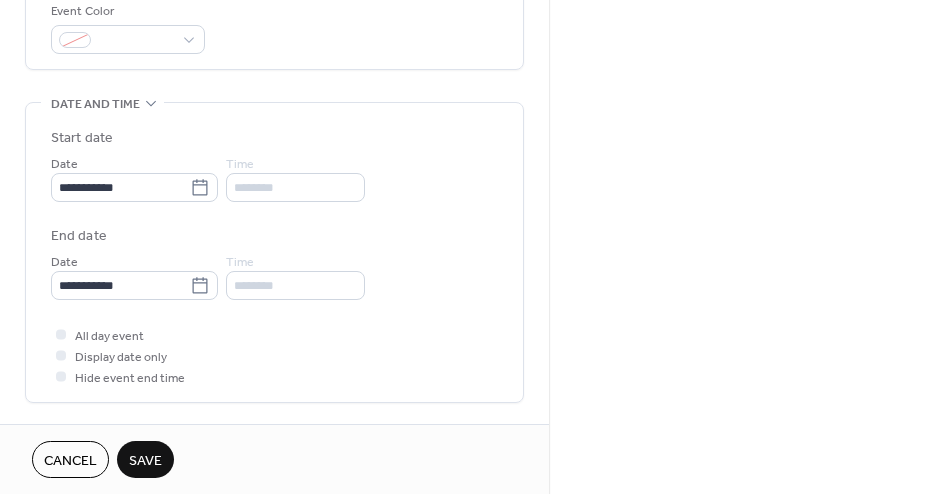 scroll, scrollTop: 545, scrollLeft: 0, axis: vertical 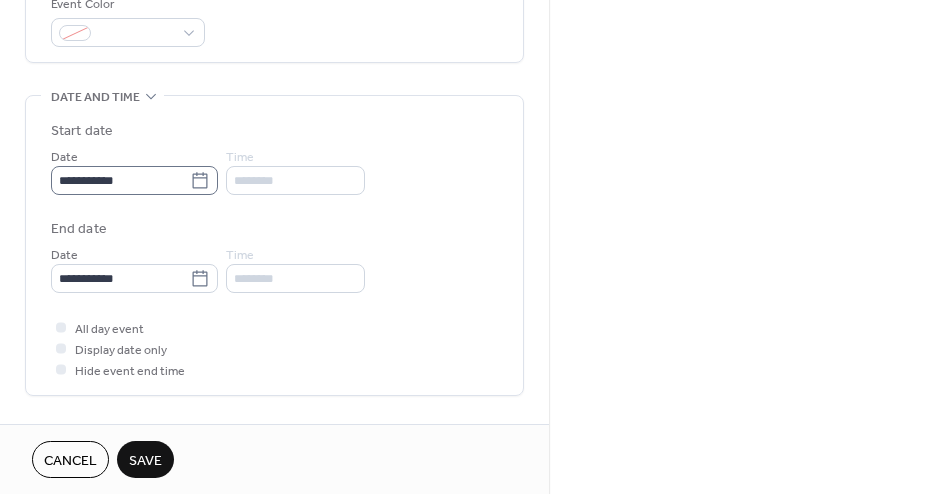type on "**********" 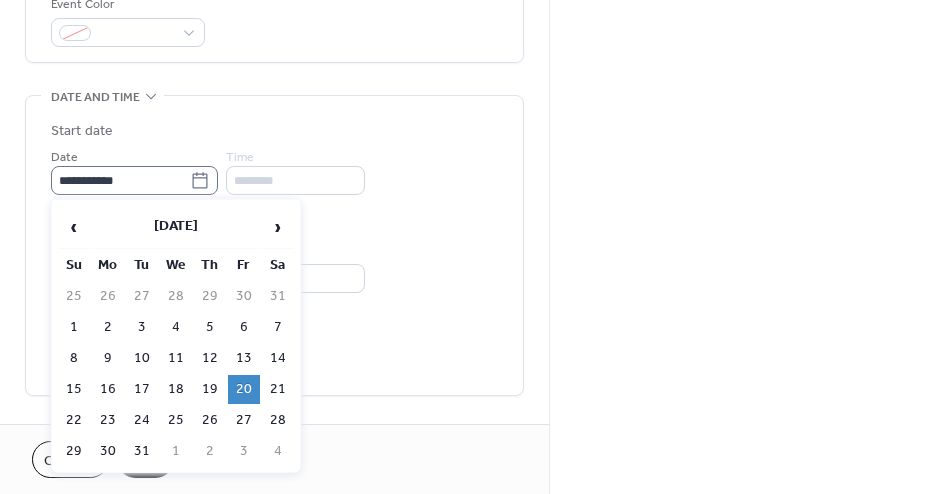click 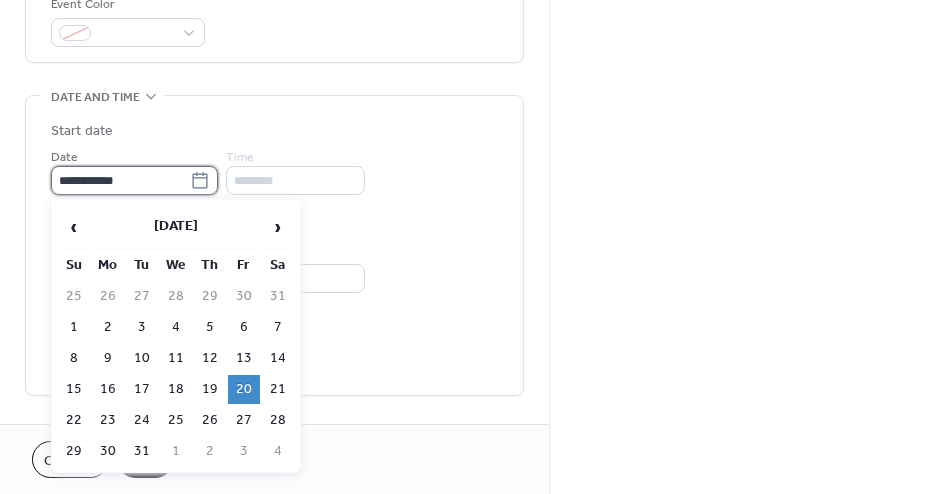 click on "**********" at bounding box center (120, 180) 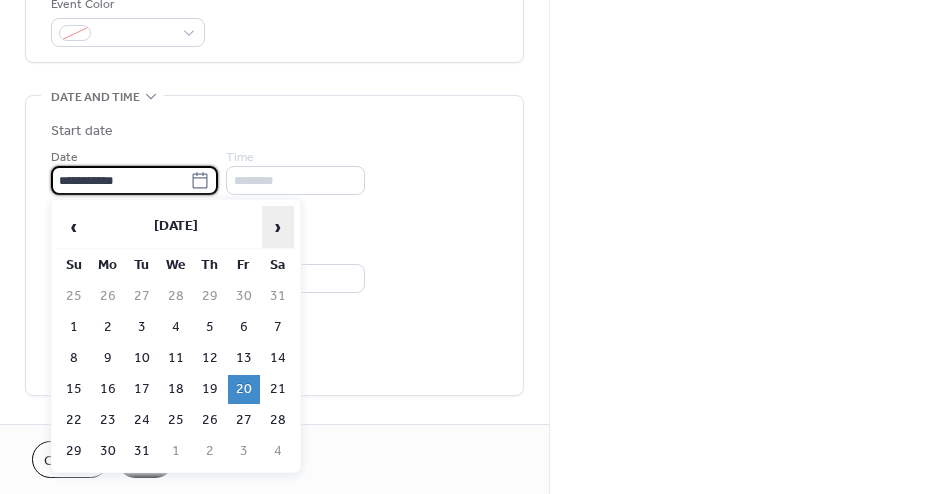 click on "›" at bounding box center [278, 227] 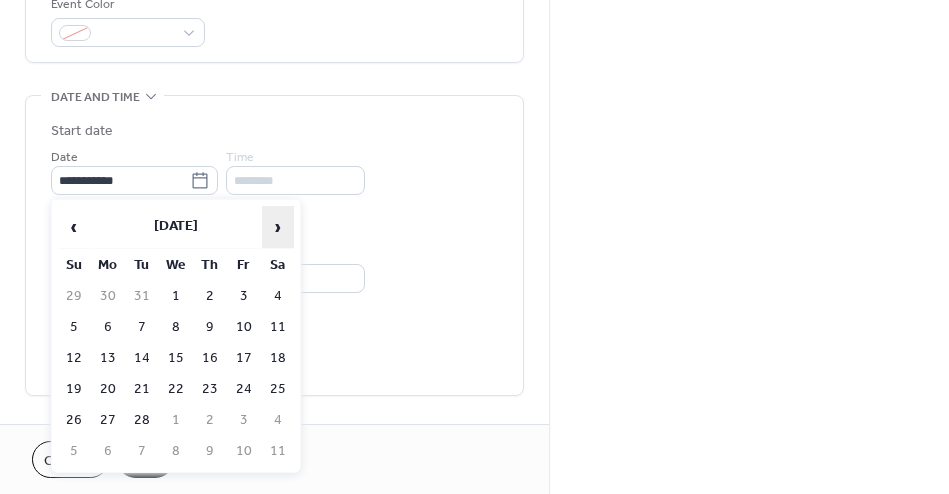 click on "›" at bounding box center (278, 227) 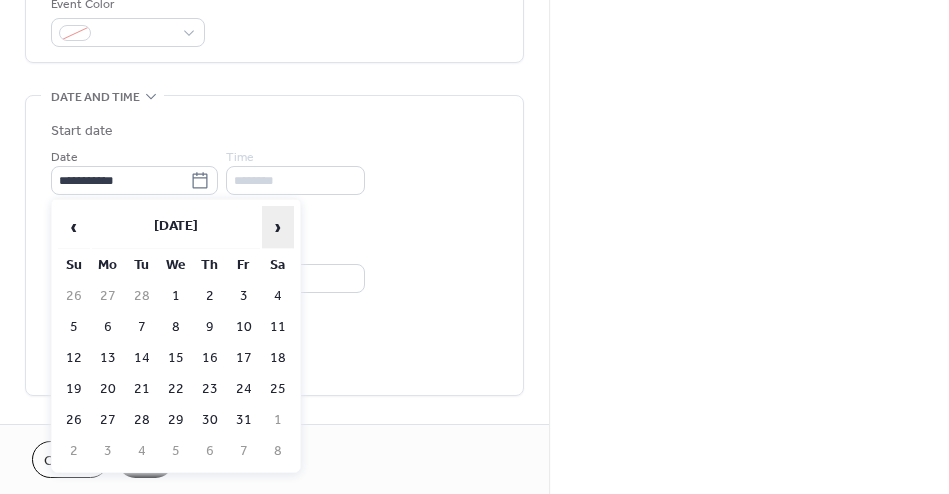 click on "›" at bounding box center (278, 227) 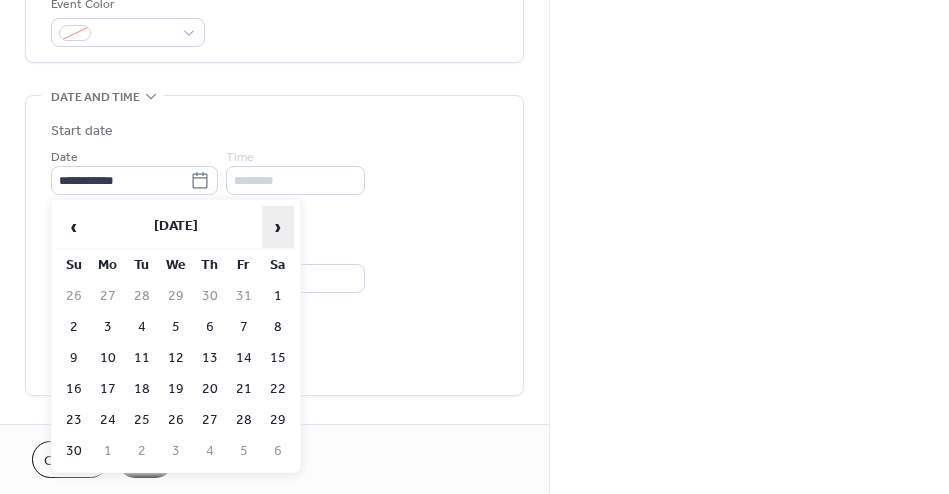 click on "›" at bounding box center (278, 227) 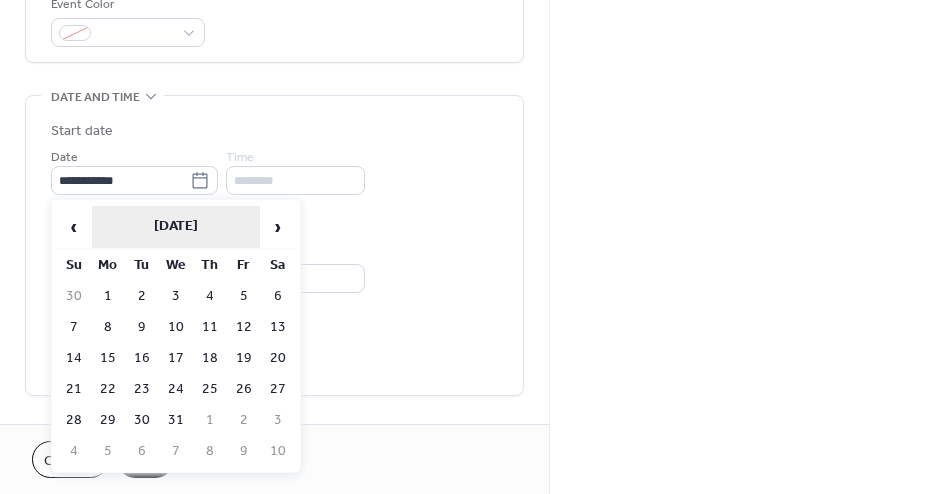 click on "May 2017" at bounding box center (176, 227) 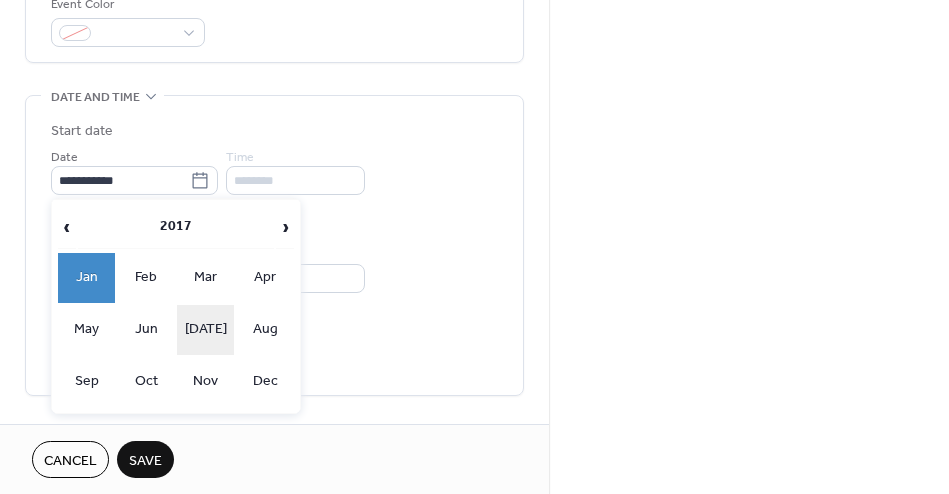click on "Jul" at bounding box center (206, 330) 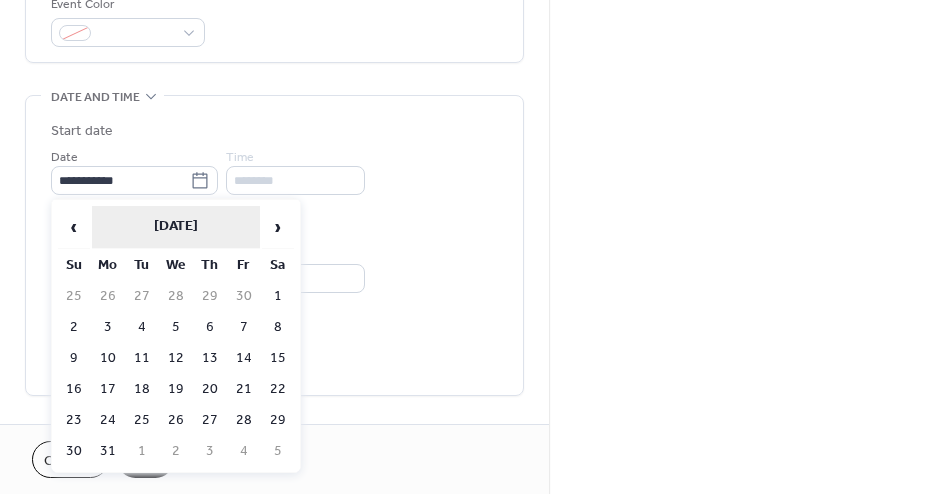 click on "July 2017" at bounding box center (176, 227) 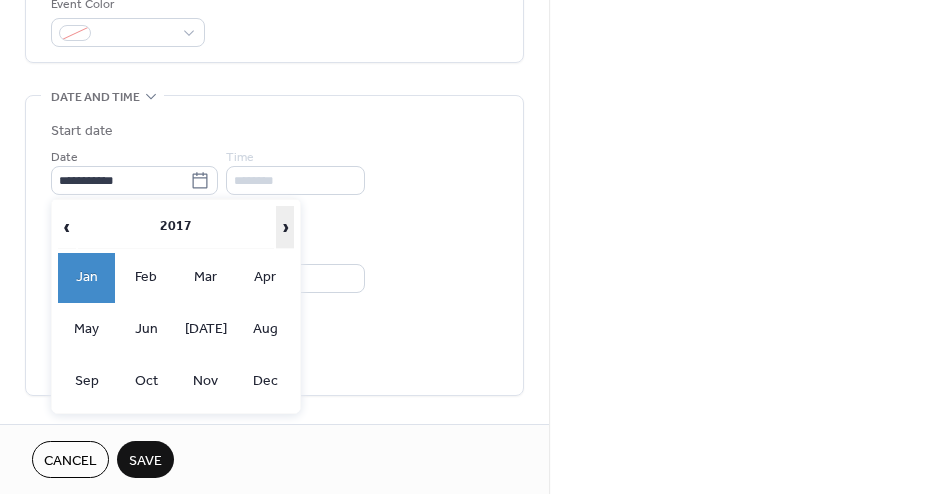 click on "›" at bounding box center [285, 227] 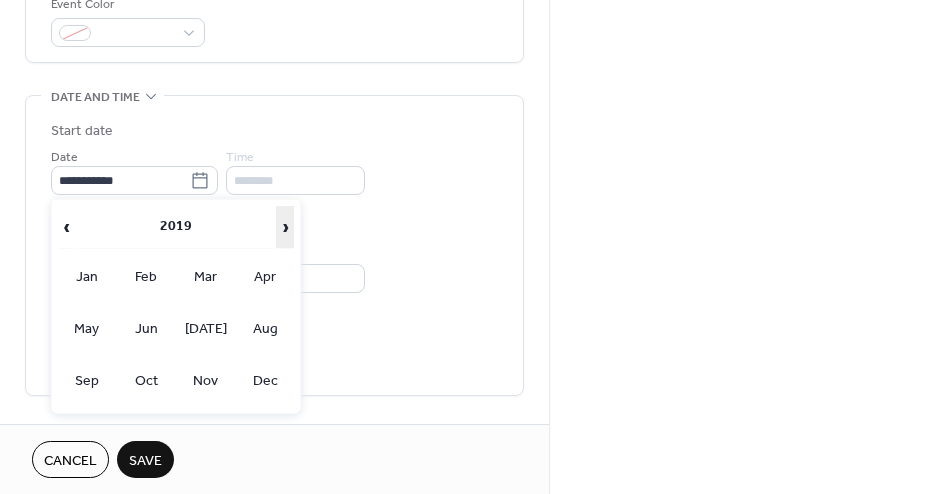 click on "›" at bounding box center (285, 227) 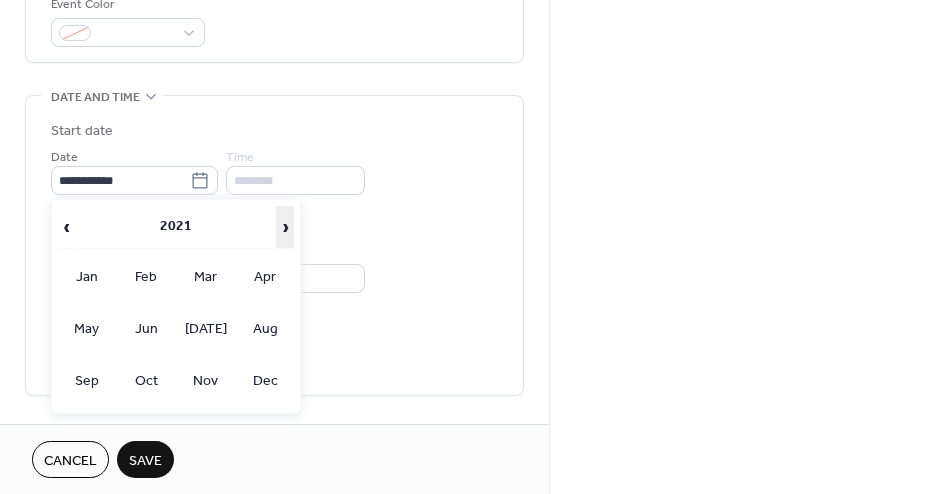 click on "›" at bounding box center (285, 227) 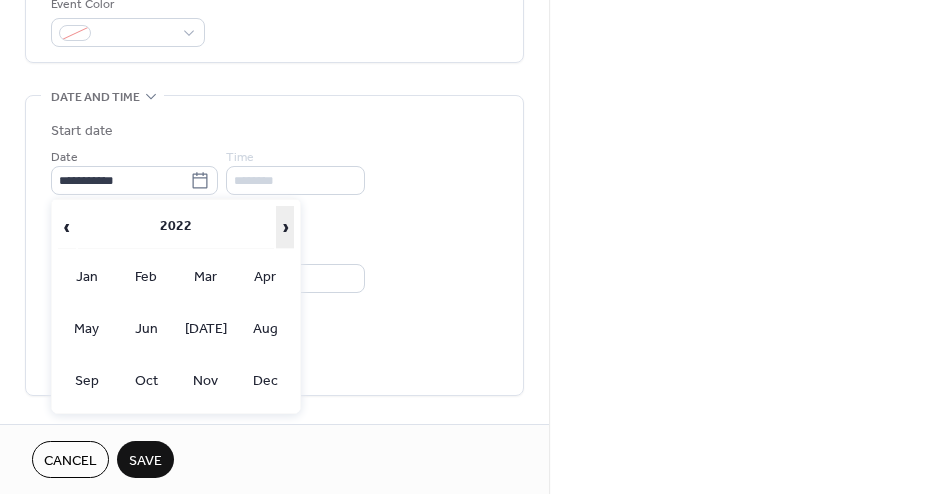 click on "›" at bounding box center [285, 227] 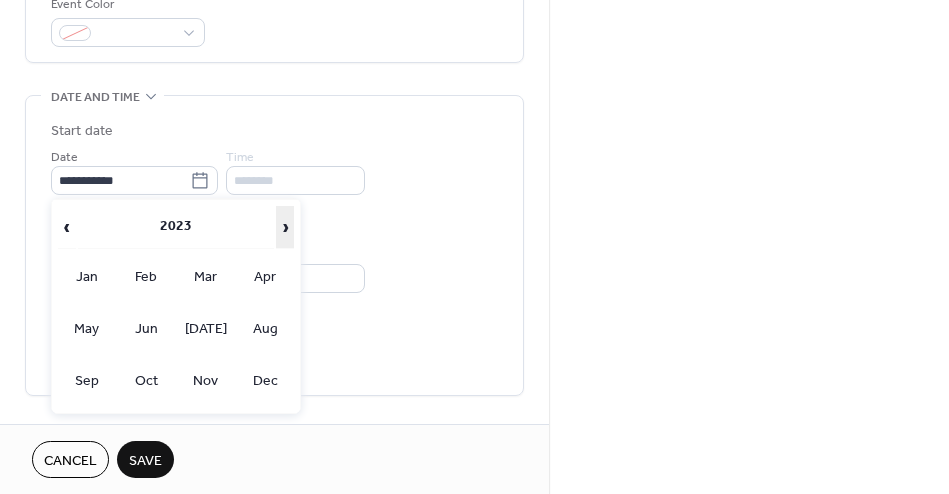 click on "›" at bounding box center [285, 227] 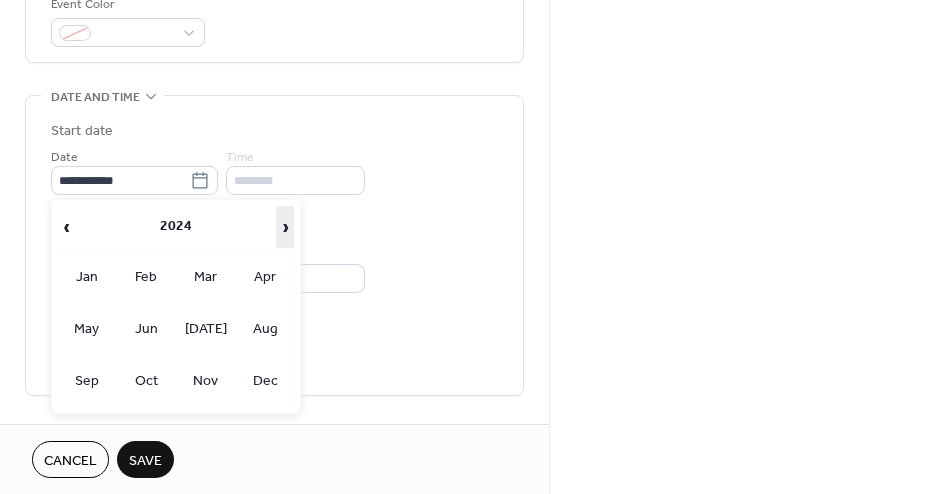click on "›" at bounding box center (285, 227) 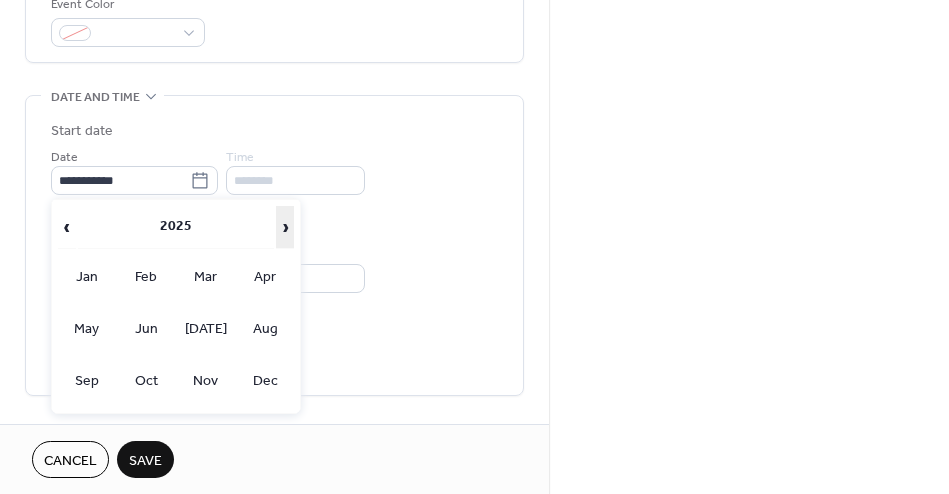 click on "›" at bounding box center (285, 227) 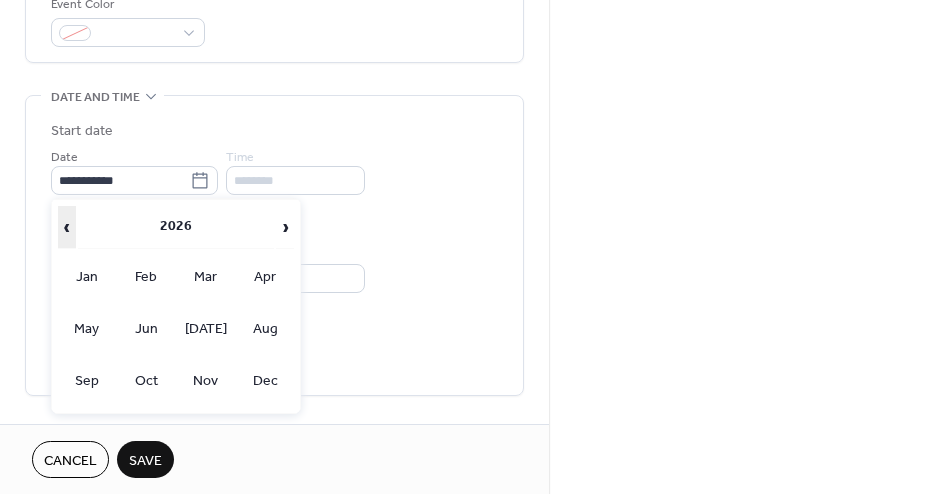 click on "‹" at bounding box center (67, 227) 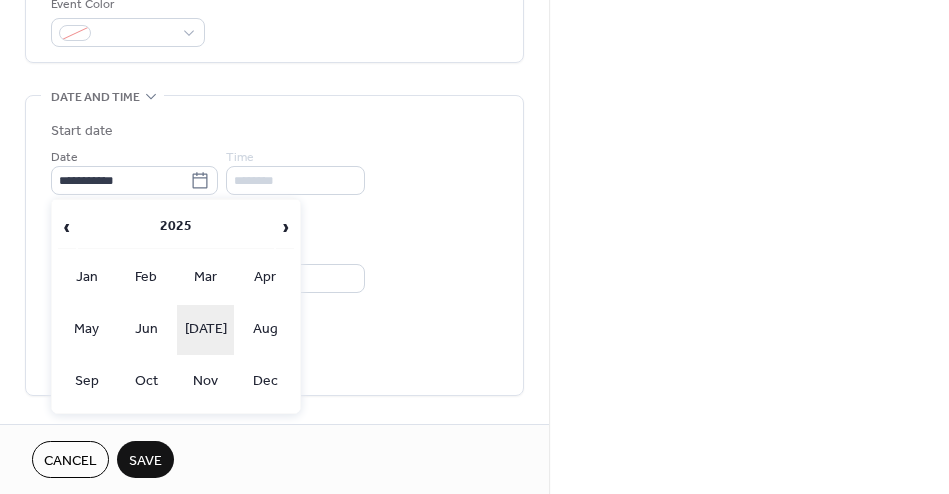 click on "Jul" at bounding box center [206, 330] 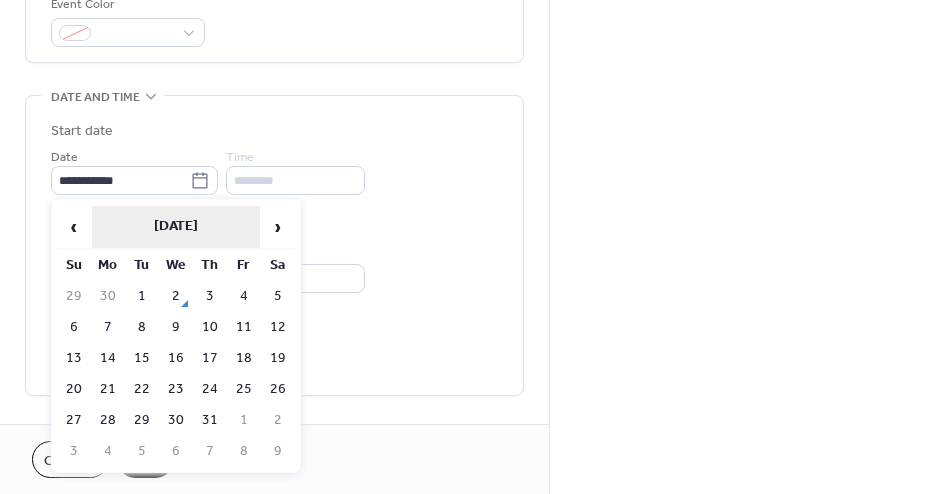 click on "July 2025" at bounding box center (176, 227) 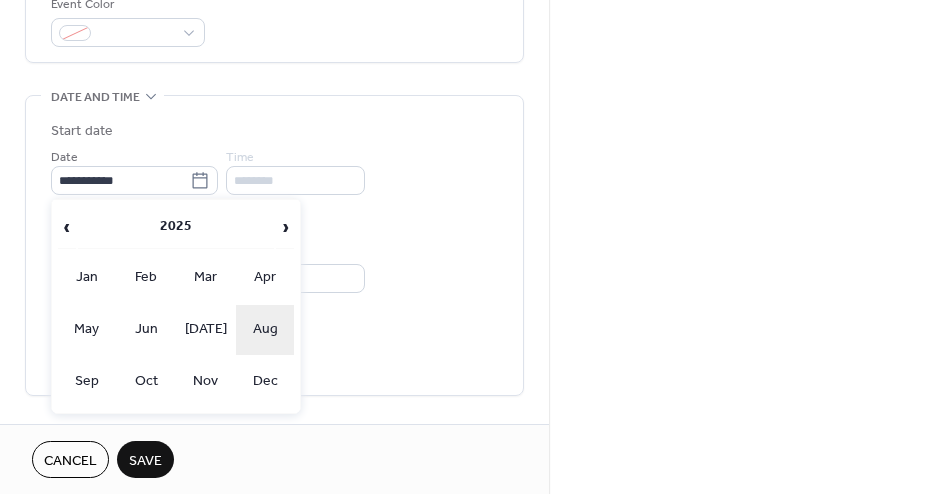 click on "Aug" at bounding box center [265, 330] 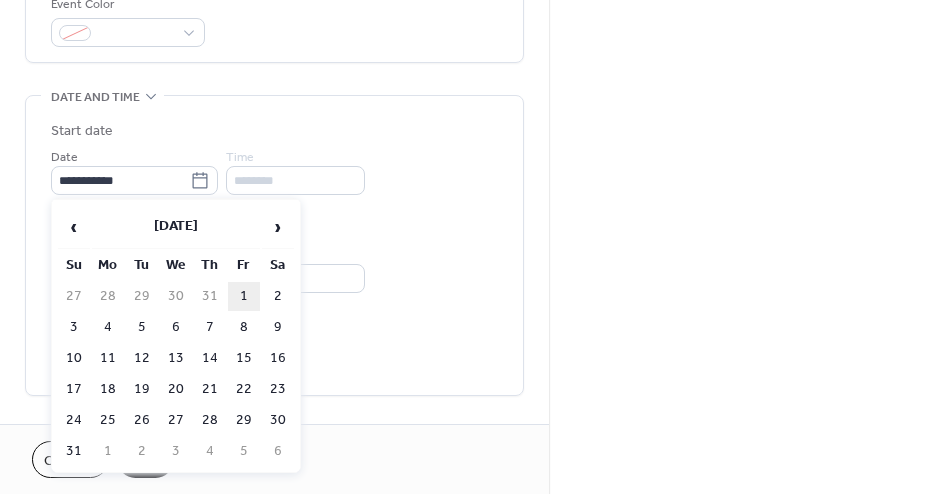 click on "1" at bounding box center [244, 296] 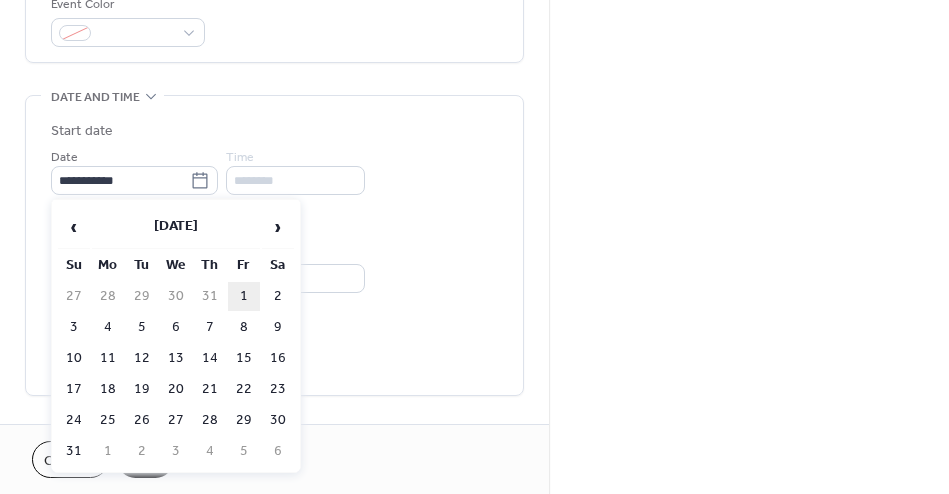 type on "**********" 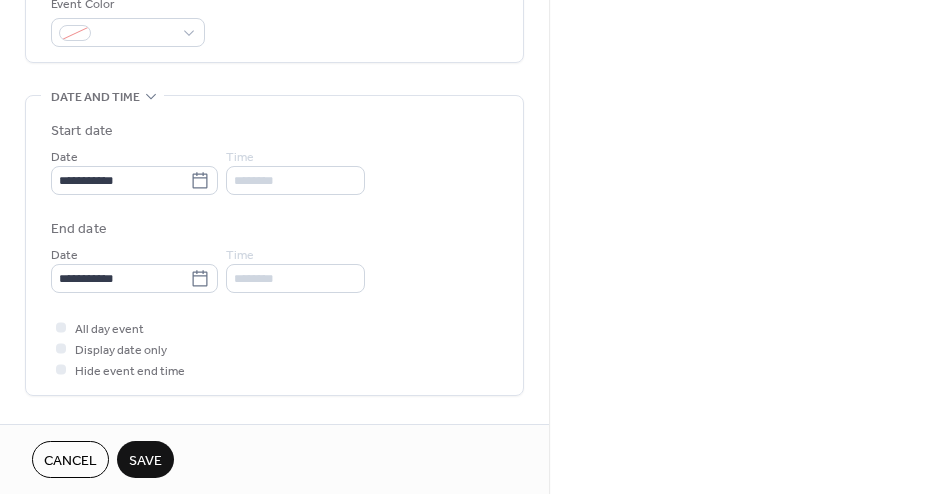 click on "********" at bounding box center (295, 180) 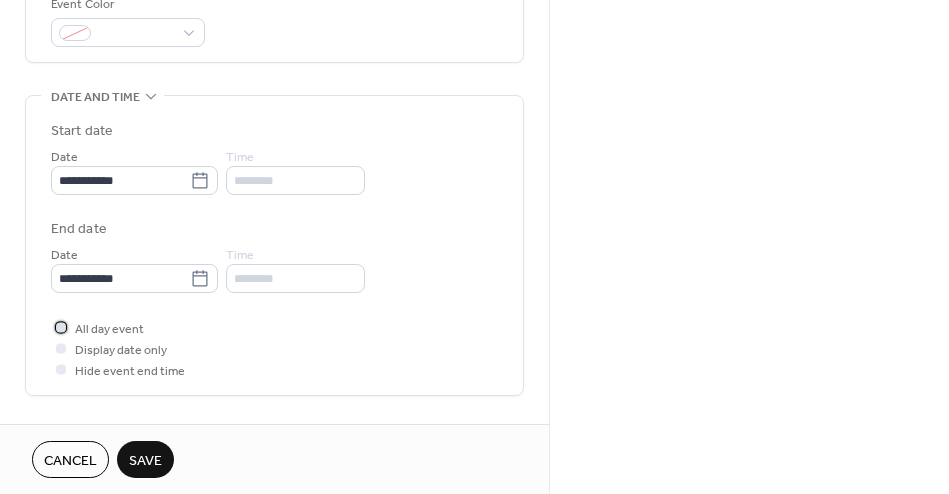click at bounding box center (61, 327) 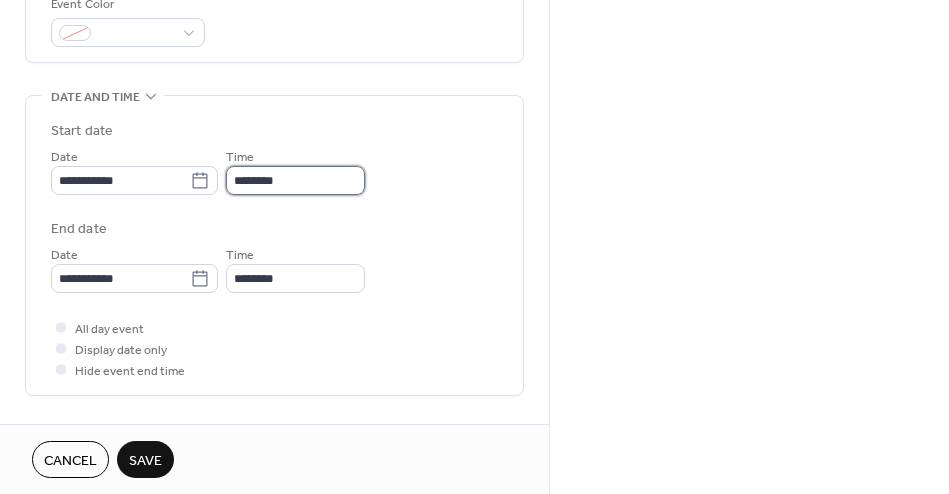 click on "********" at bounding box center (295, 180) 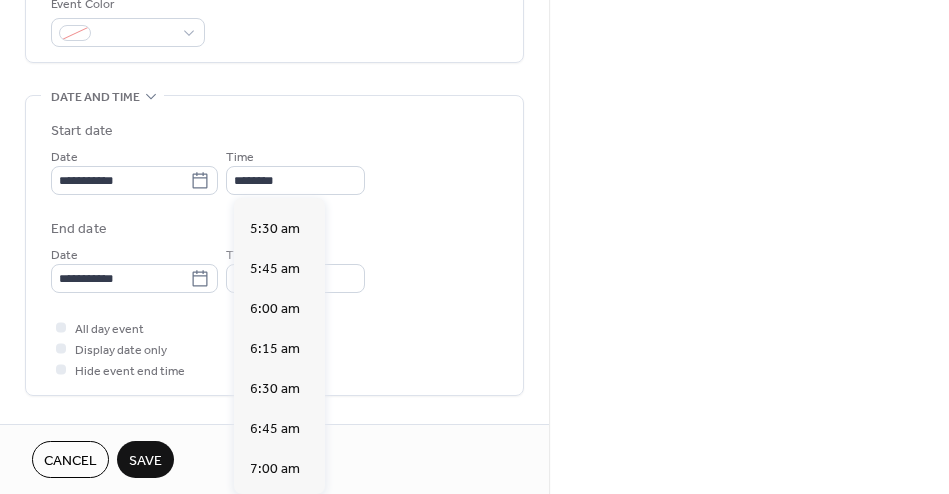 scroll, scrollTop: 910, scrollLeft: 0, axis: vertical 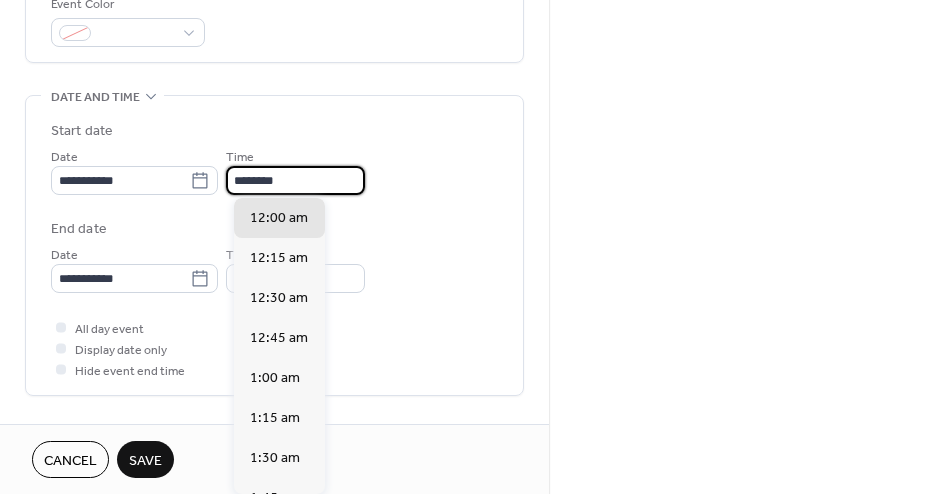 click on "********" at bounding box center [295, 180] 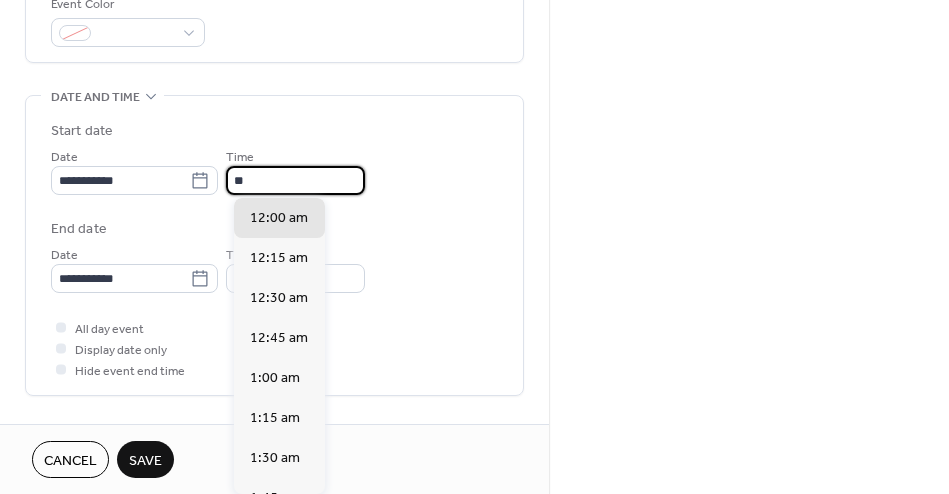 type on "*" 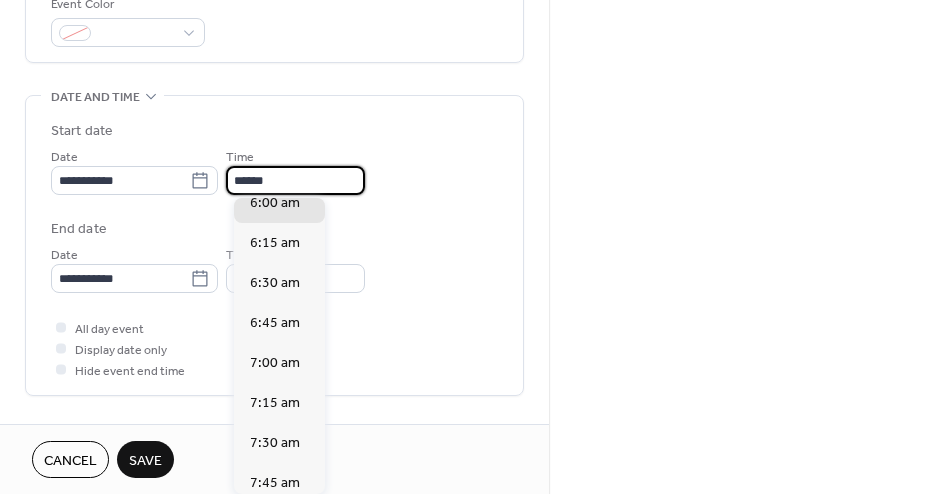 scroll, scrollTop: 2927, scrollLeft: 0, axis: vertical 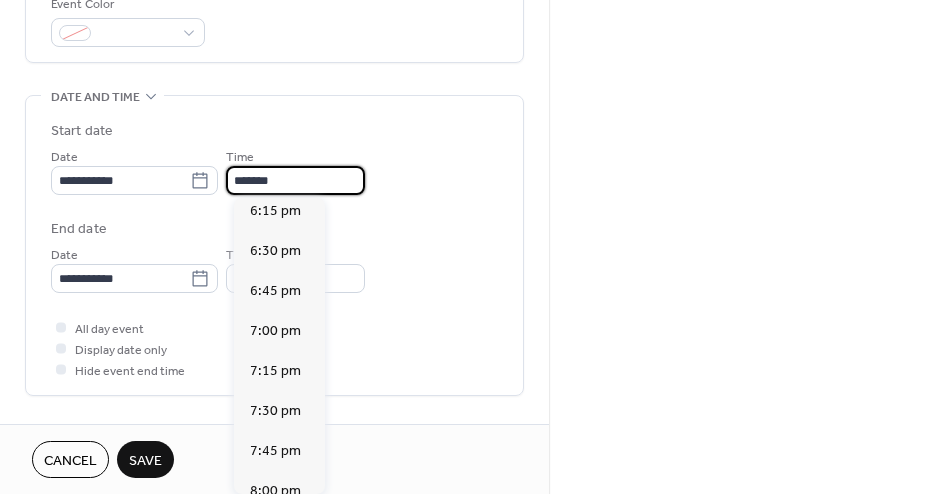 type on "*******" 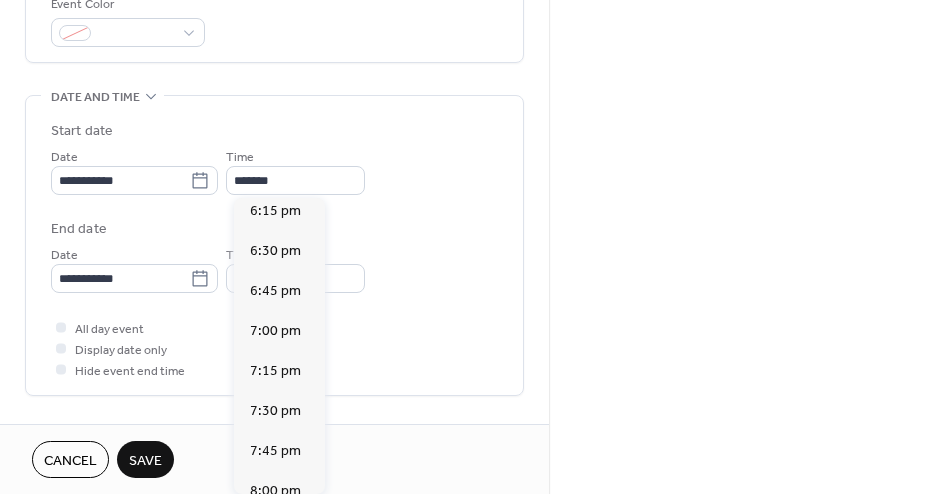 click on "6:00 pm" at bounding box center (275, 170) 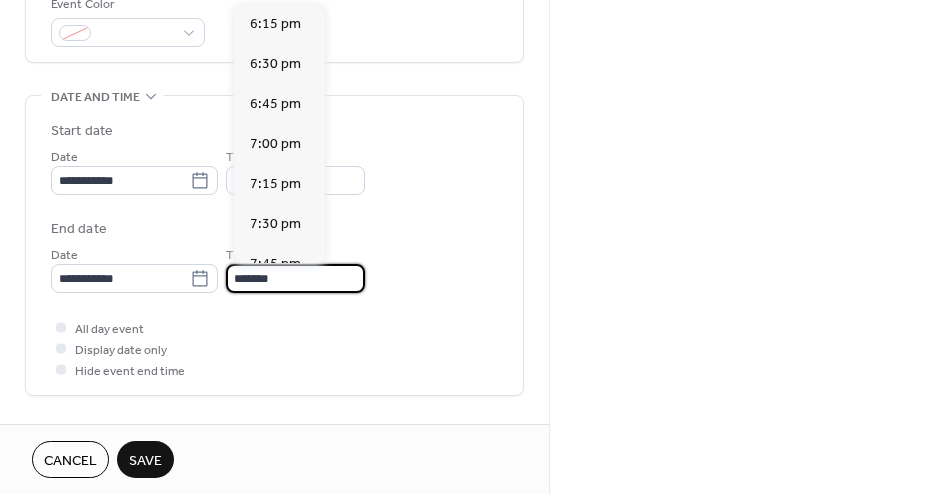 click on "*******" at bounding box center (295, 278) 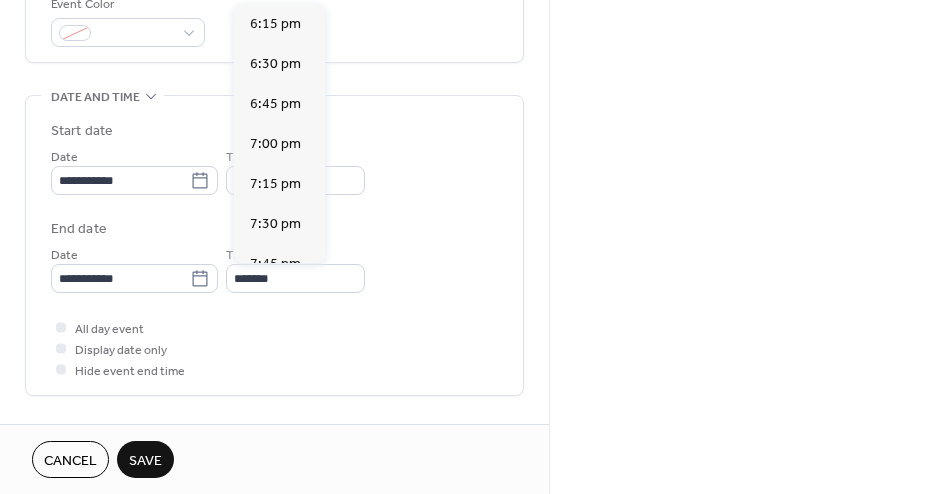 scroll, scrollTop: 226, scrollLeft: 0, axis: vertical 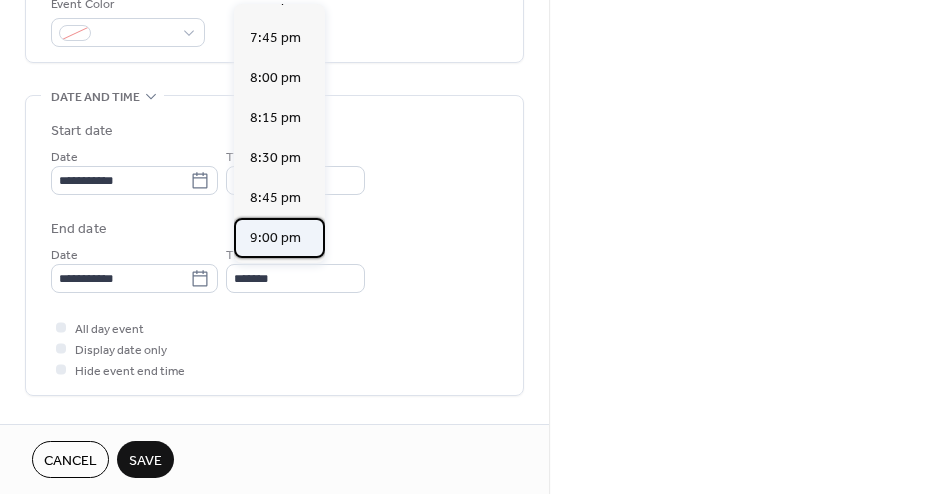 click on "9:00 pm" at bounding box center [279, 238] 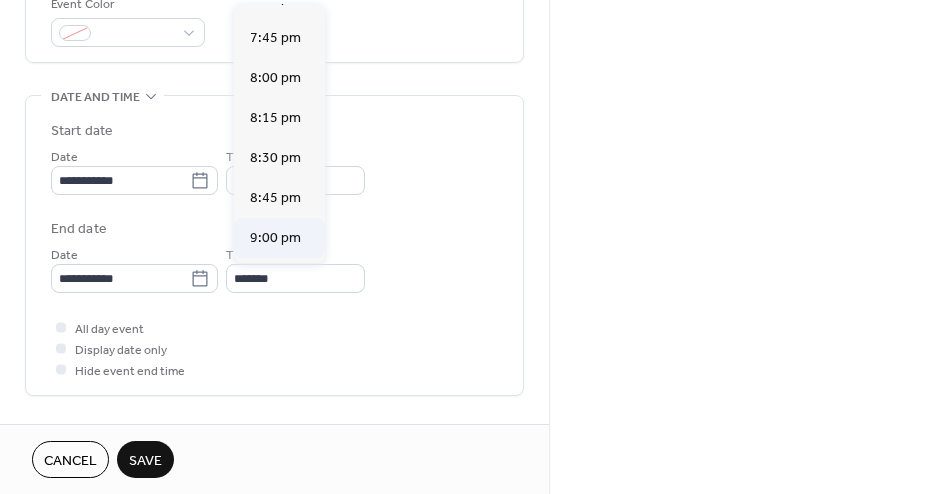 type on "*******" 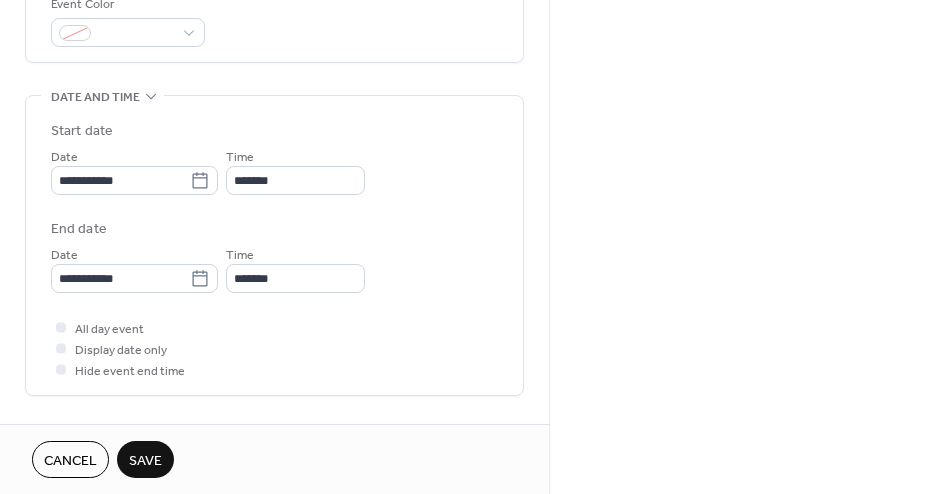 click on "Save" at bounding box center (145, 461) 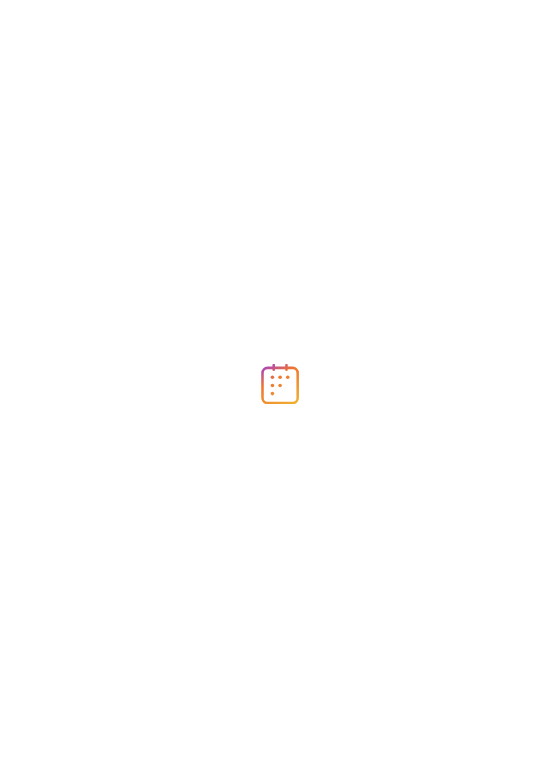 scroll, scrollTop: 0, scrollLeft: 0, axis: both 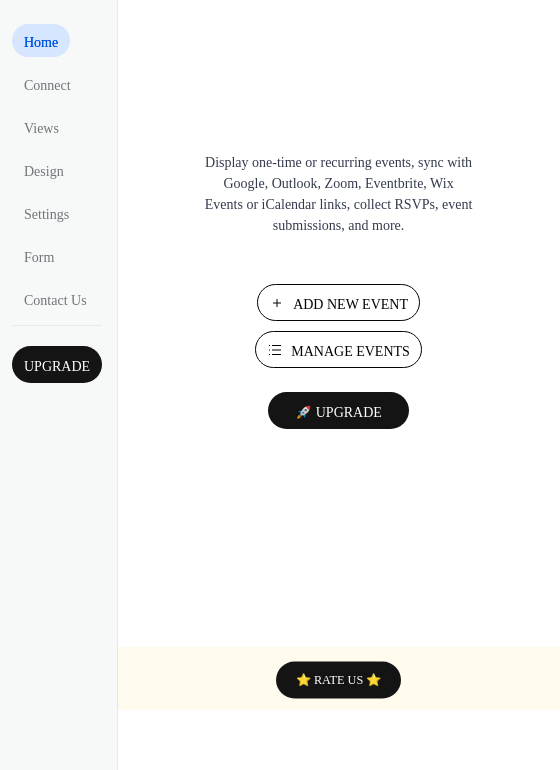 click on "Manage Events" at bounding box center (350, 351) 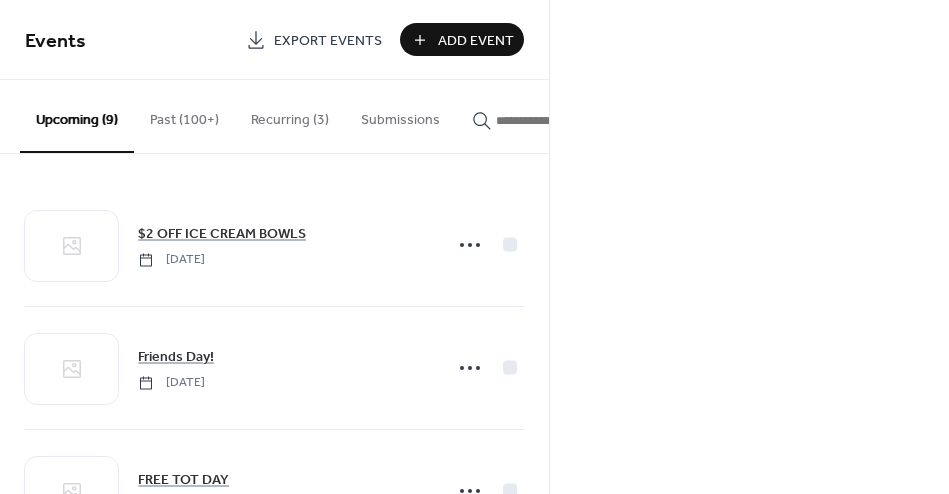 scroll, scrollTop: 0, scrollLeft: 0, axis: both 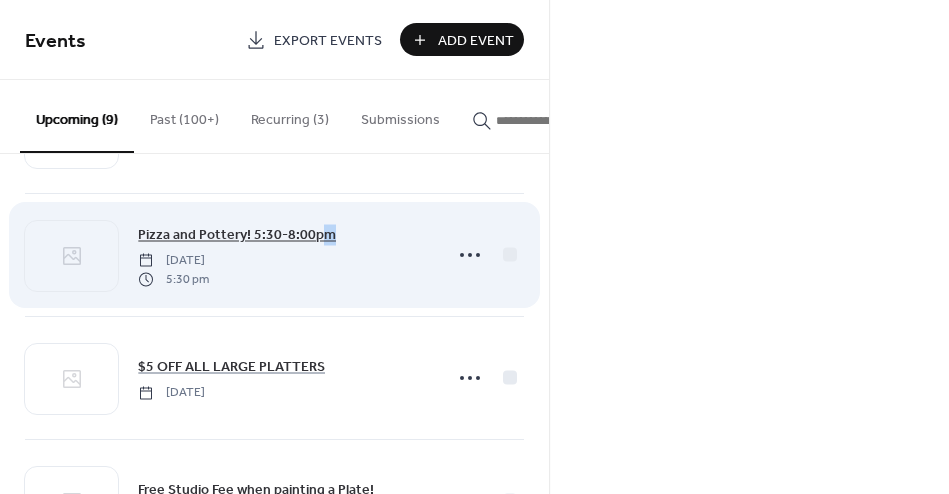 click on "Pizza and Pottery! 5:30-8:00pm [DATE] 5:30 pm" at bounding box center [284, 255] 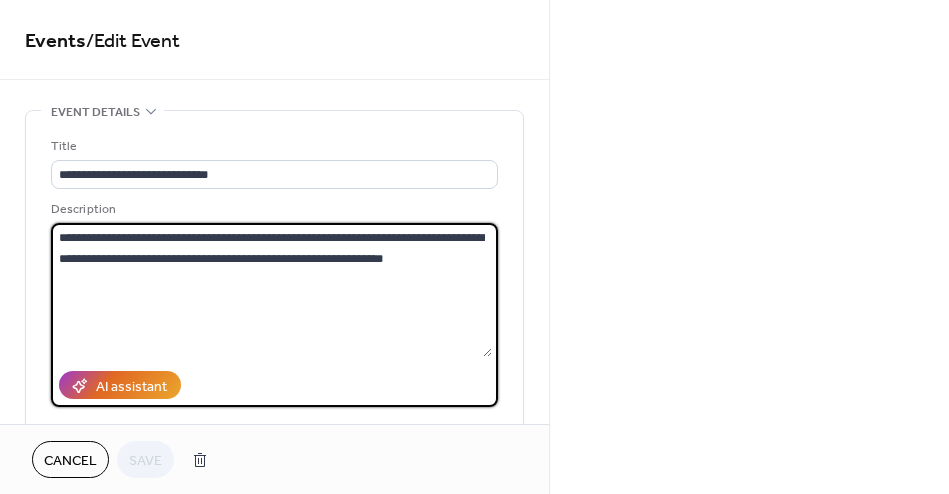 click on "**********" at bounding box center [271, 290] 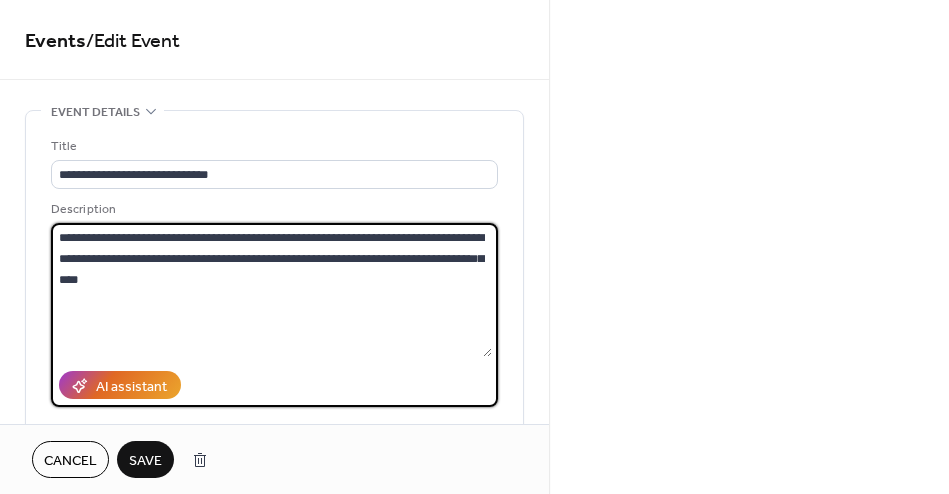 type on "**********" 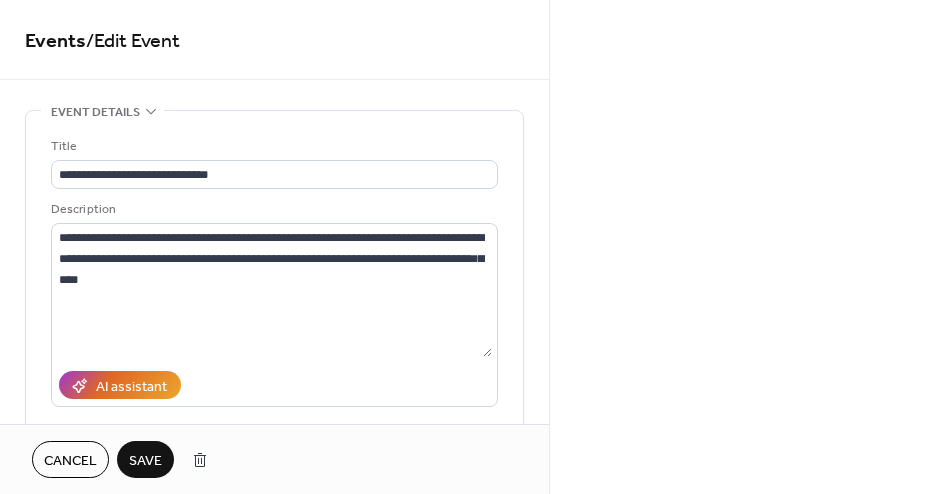 click on "Save" at bounding box center (145, 461) 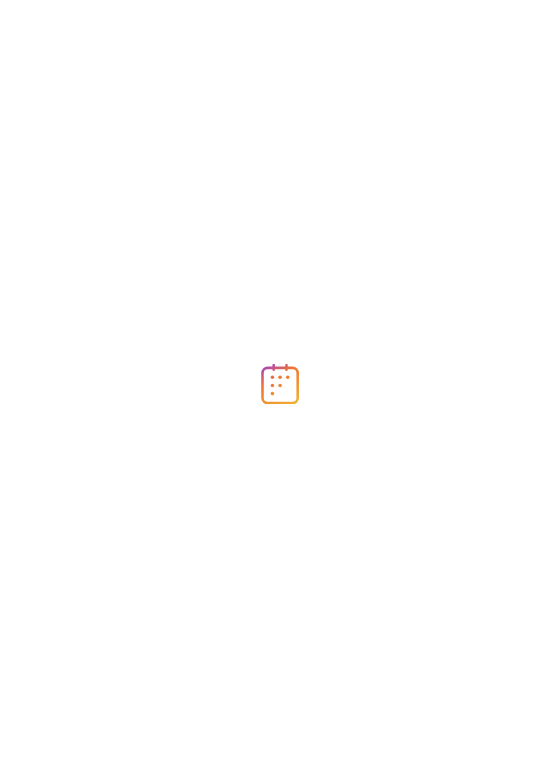 scroll, scrollTop: 0, scrollLeft: 0, axis: both 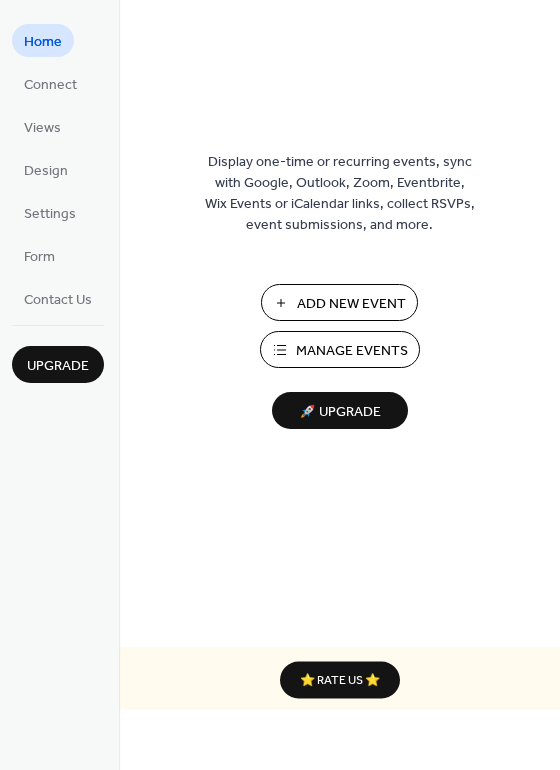 click on "Manage Events" at bounding box center (352, 351) 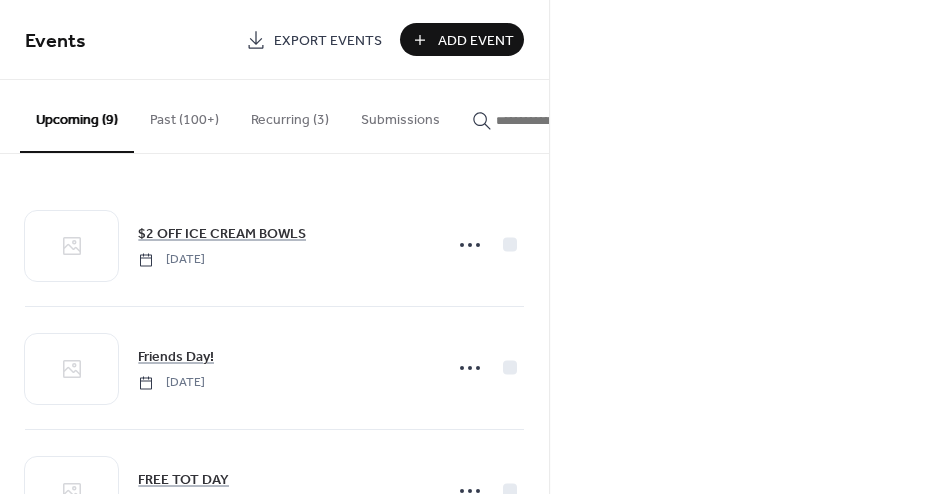 scroll, scrollTop: 0, scrollLeft: 0, axis: both 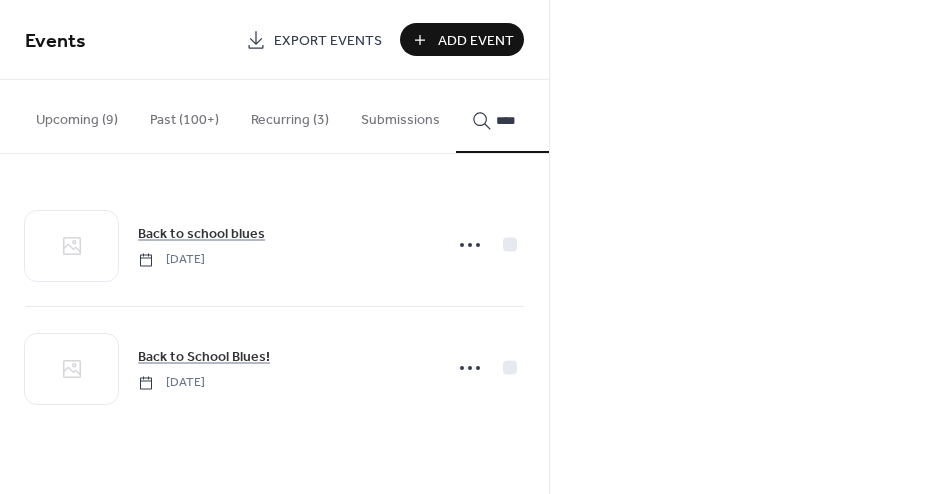 type on "****" 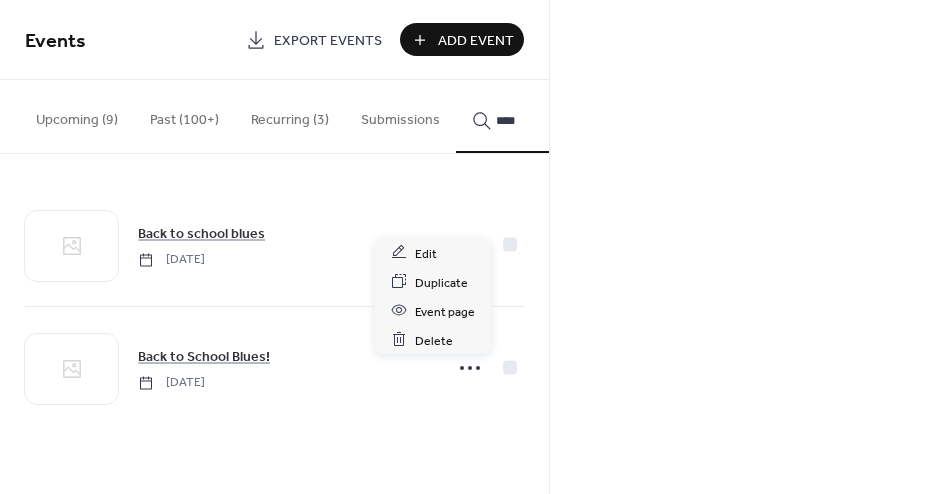 click 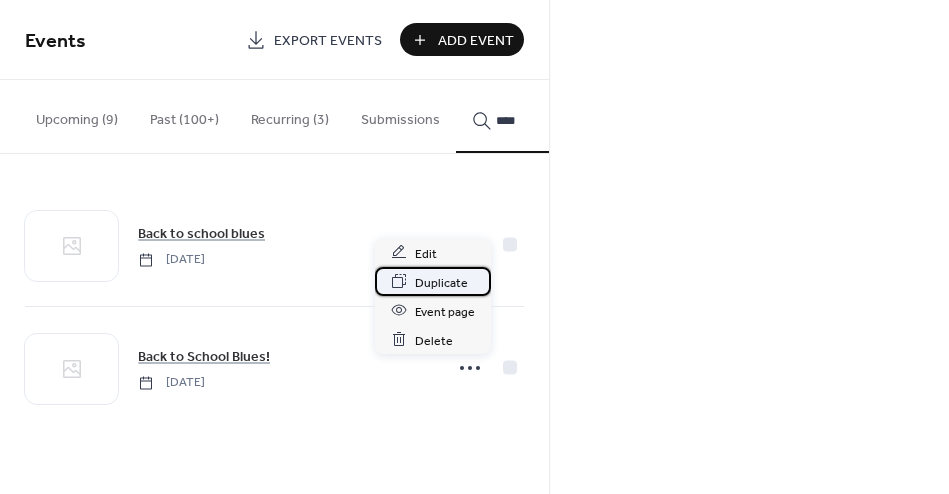 click on "Duplicate" at bounding box center (441, 282) 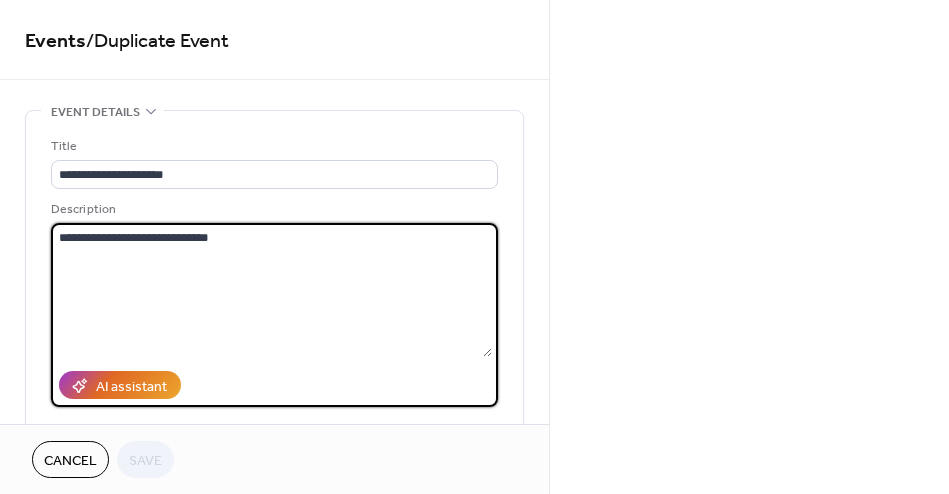 click on "**********" at bounding box center (271, 290) 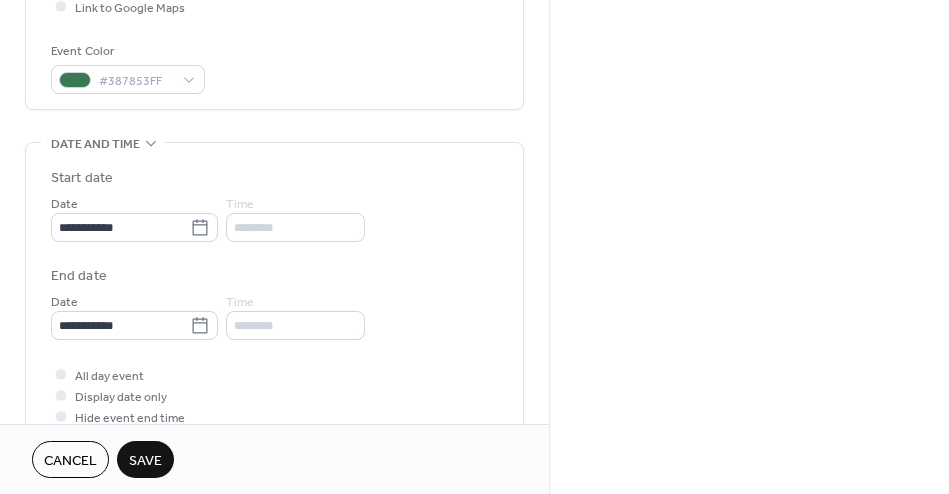 scroll, scrollTop: 482, scrollLeft: 0, axis: vertical 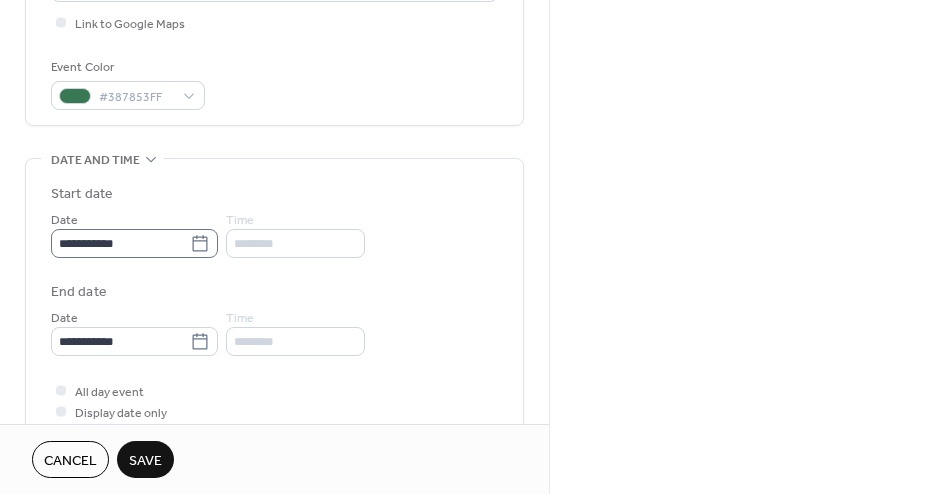 type on "**********" 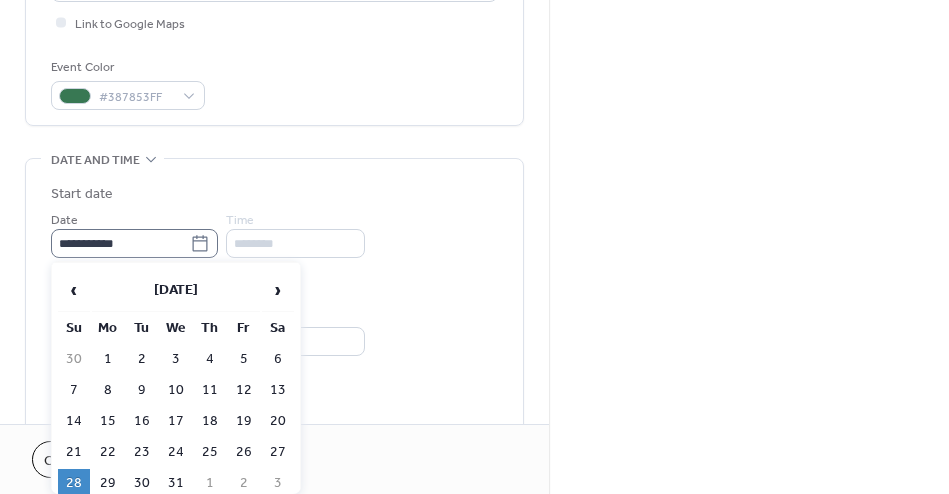 click 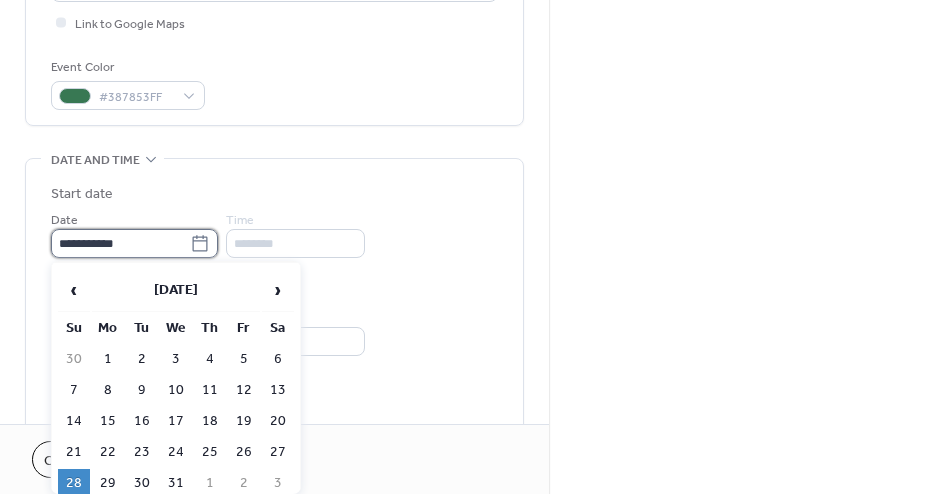click on "**********" at bounding box center (120, 243) 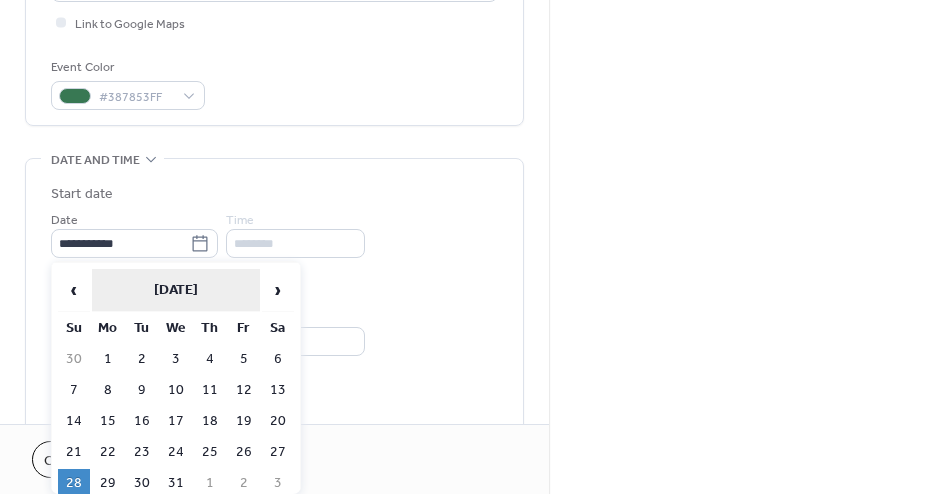 click on "July 2024" at bounding box center [176, 290] 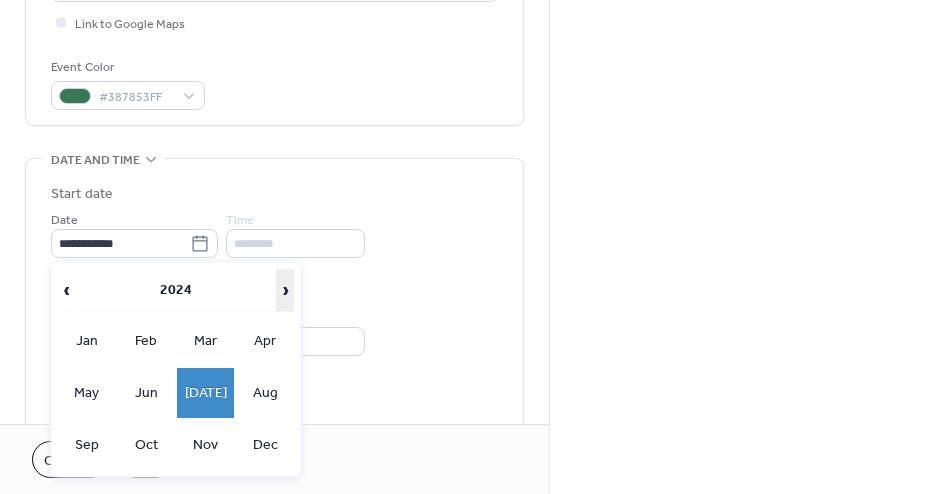 click on "›" at bounding box center [285, 290] 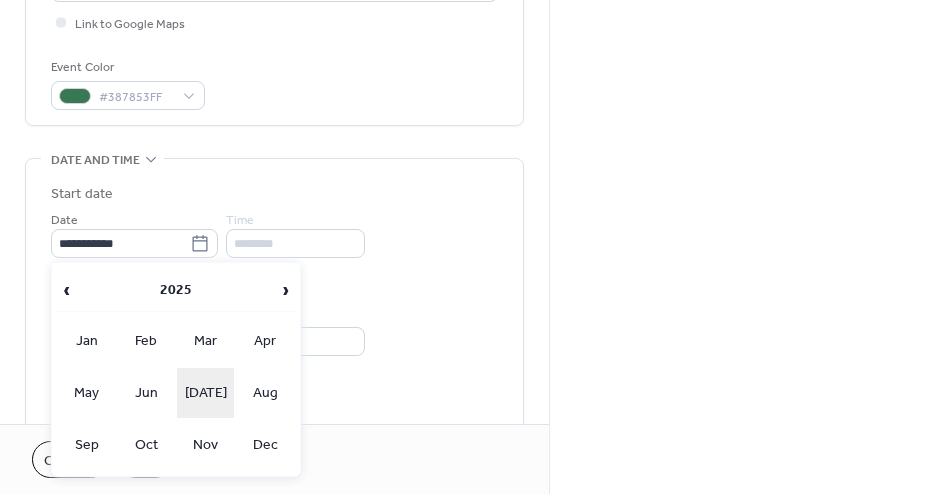 click on "Jul" at bounding box center (206, 393) 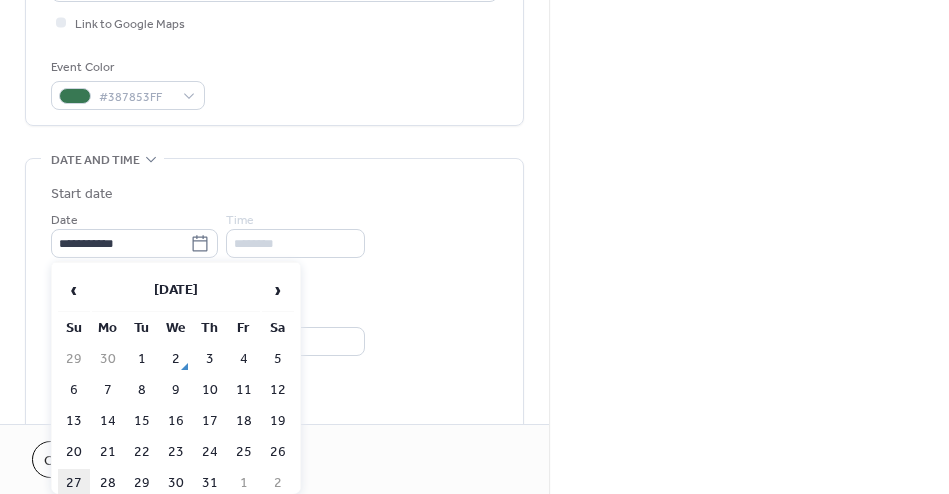 click on "27" at bounding box center [74, 483] 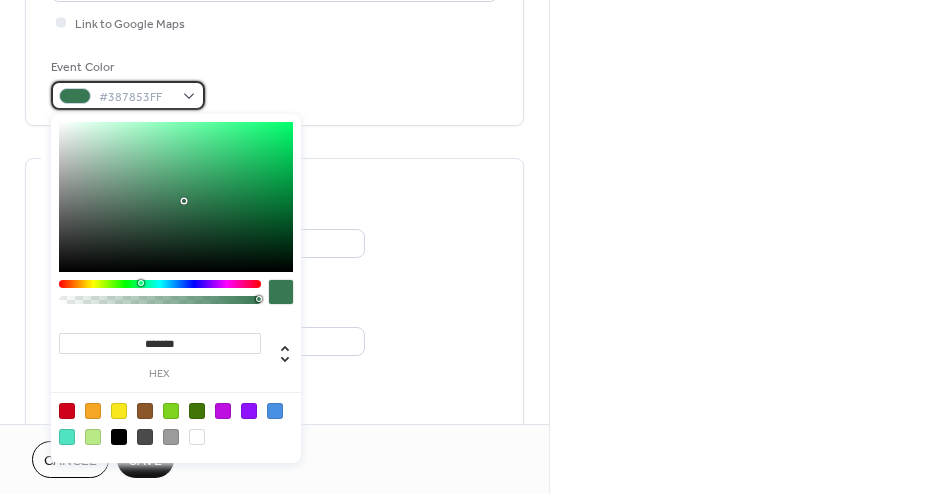click on "#387853FF" at bounding box center [128, 95] 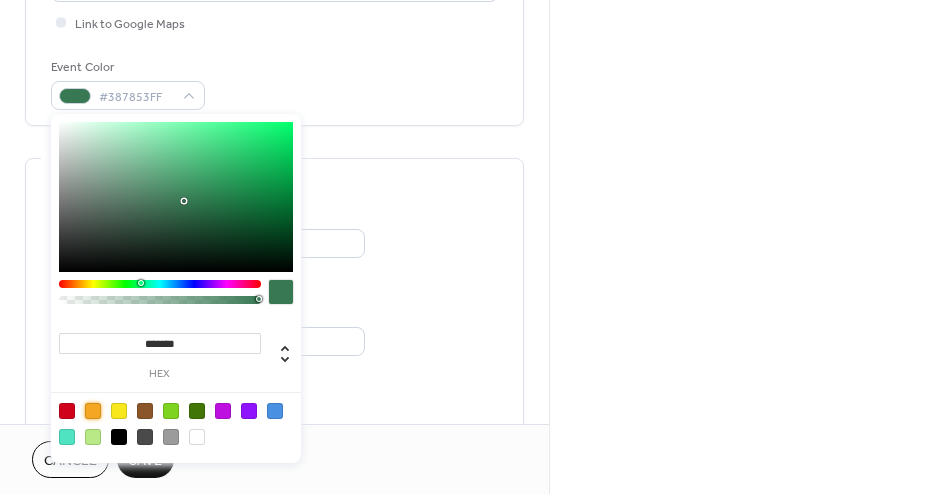 click at bounding box center [93, 411] 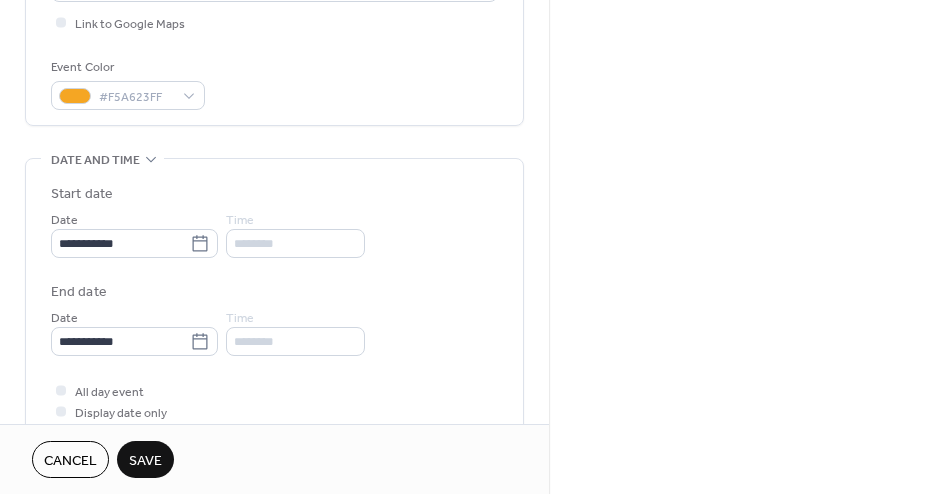 click on "**********" at bounding box center [274, 233] 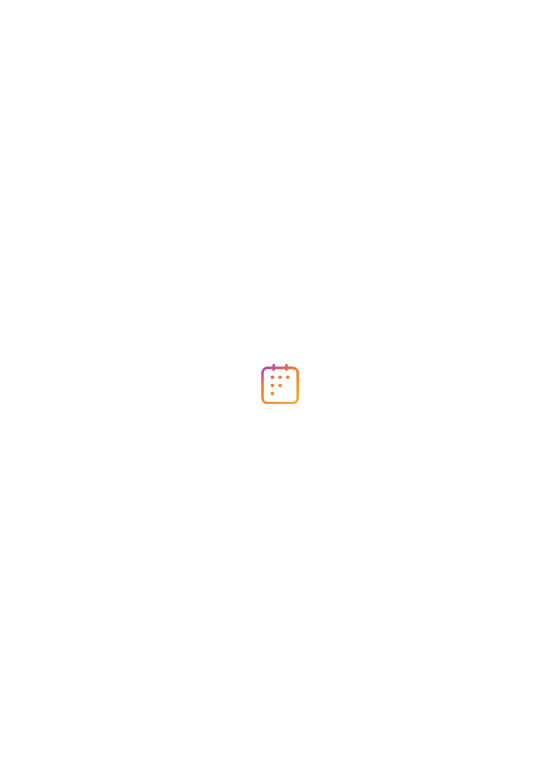 scroll, scrollTop: 0, scrollLeft: 0, axis: both 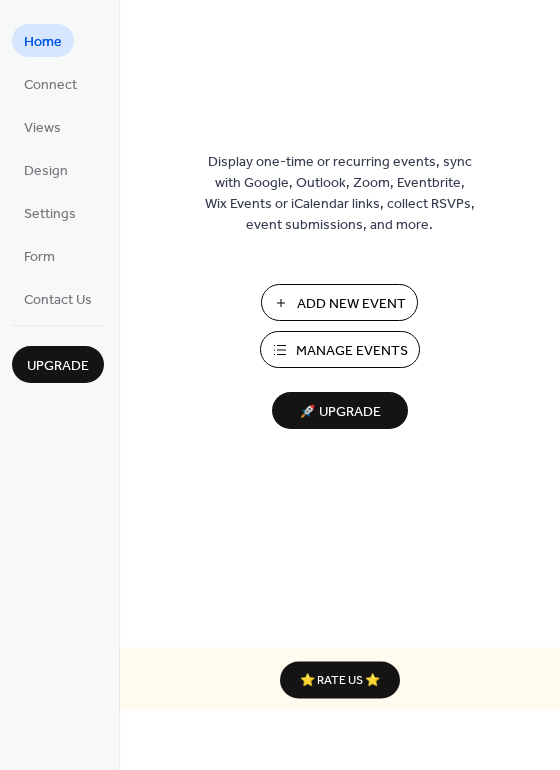 click on "Manage Events" at bounding box center [340, 349] 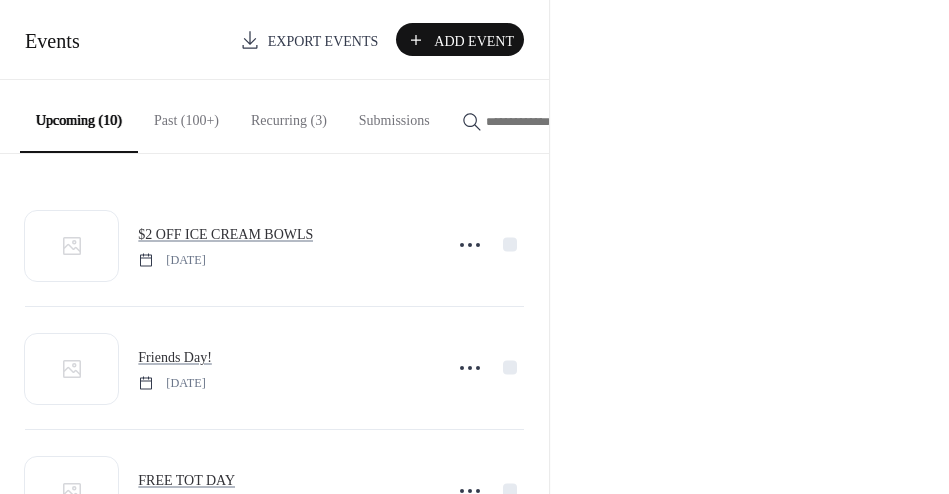 scroll, scrollTop: 0, scrollLeft: 0, axis: both 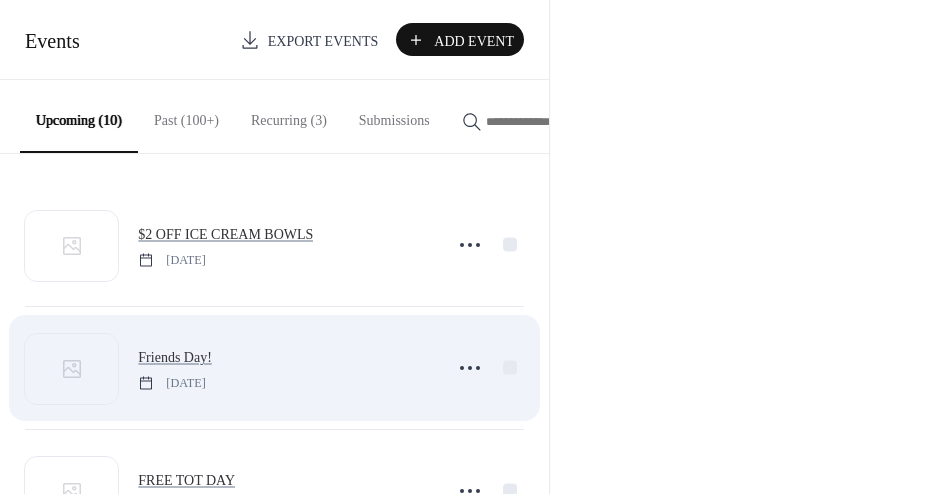 click on "Friends Day! [DATE]" at bounding box center (284, 367) 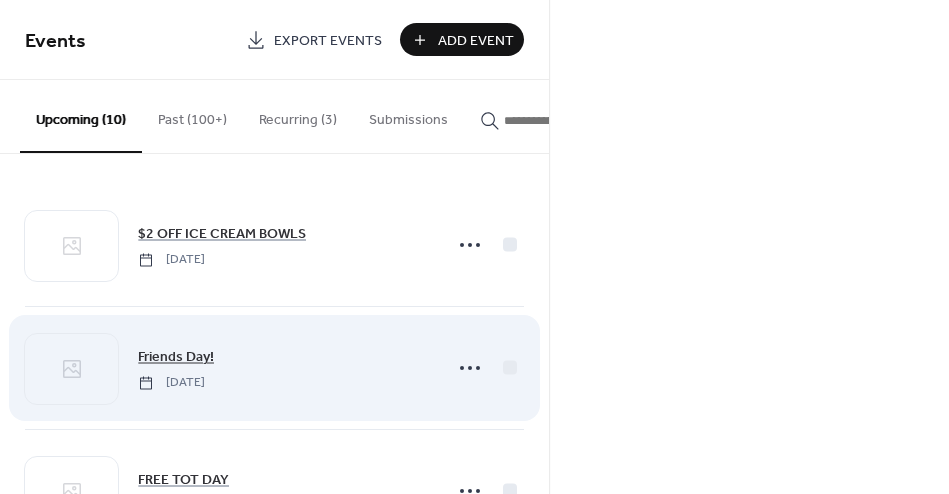 click on "Friends Day!" at bounding box center (176, 357) 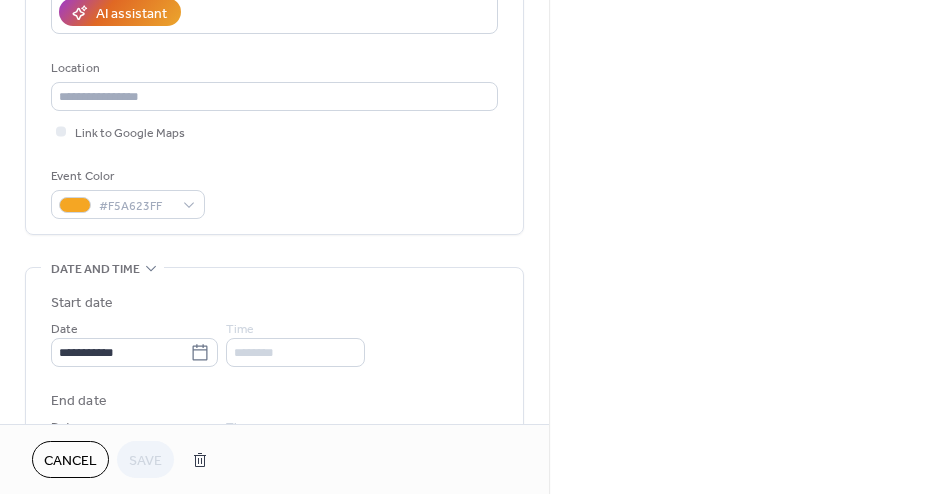 scroll, scrollTop: 401, scrollLeft: 0, axis: vertical 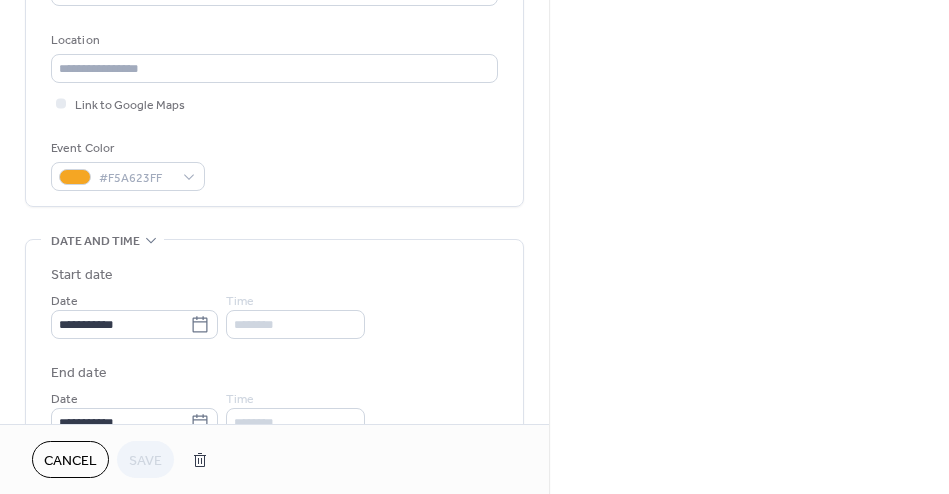click on "Cancel" at bounding box center [70, 461] 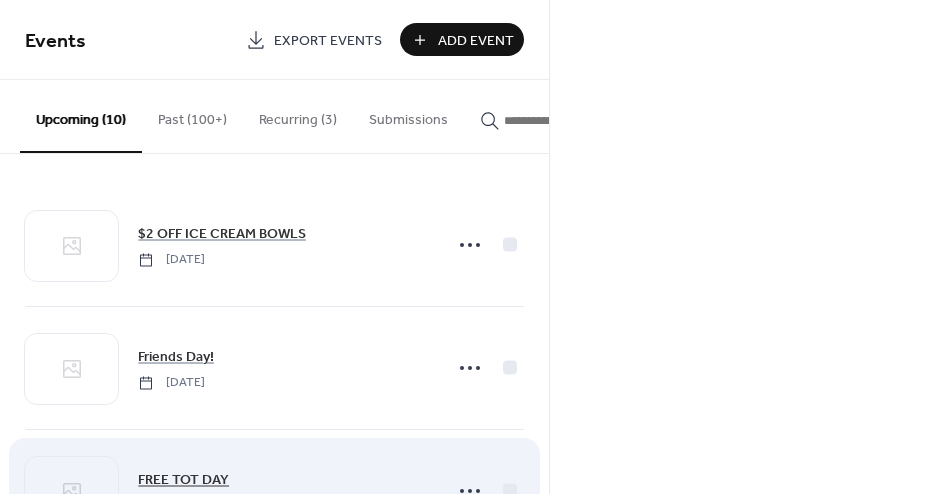 click on "FREE TOT DAY" at bounding box center [183, 480] 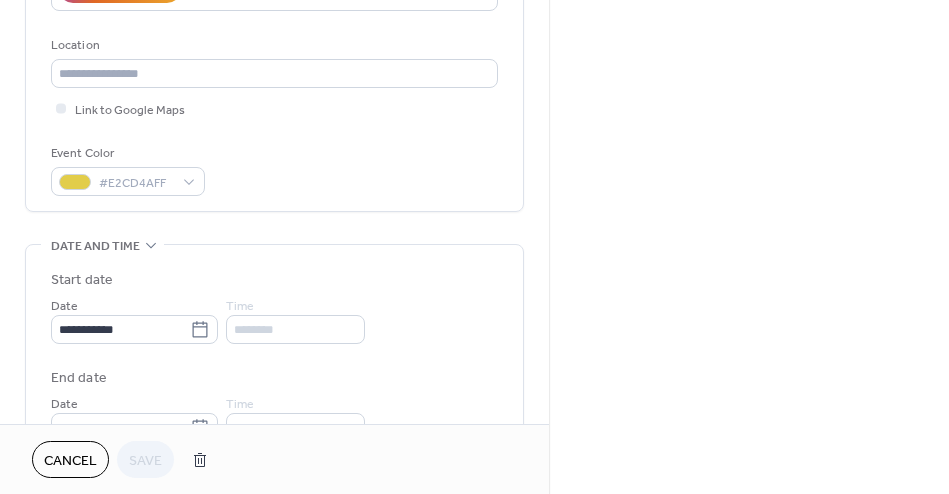 scroll, scrollTop: 384, scrollLeft: 0, axis: vertical 